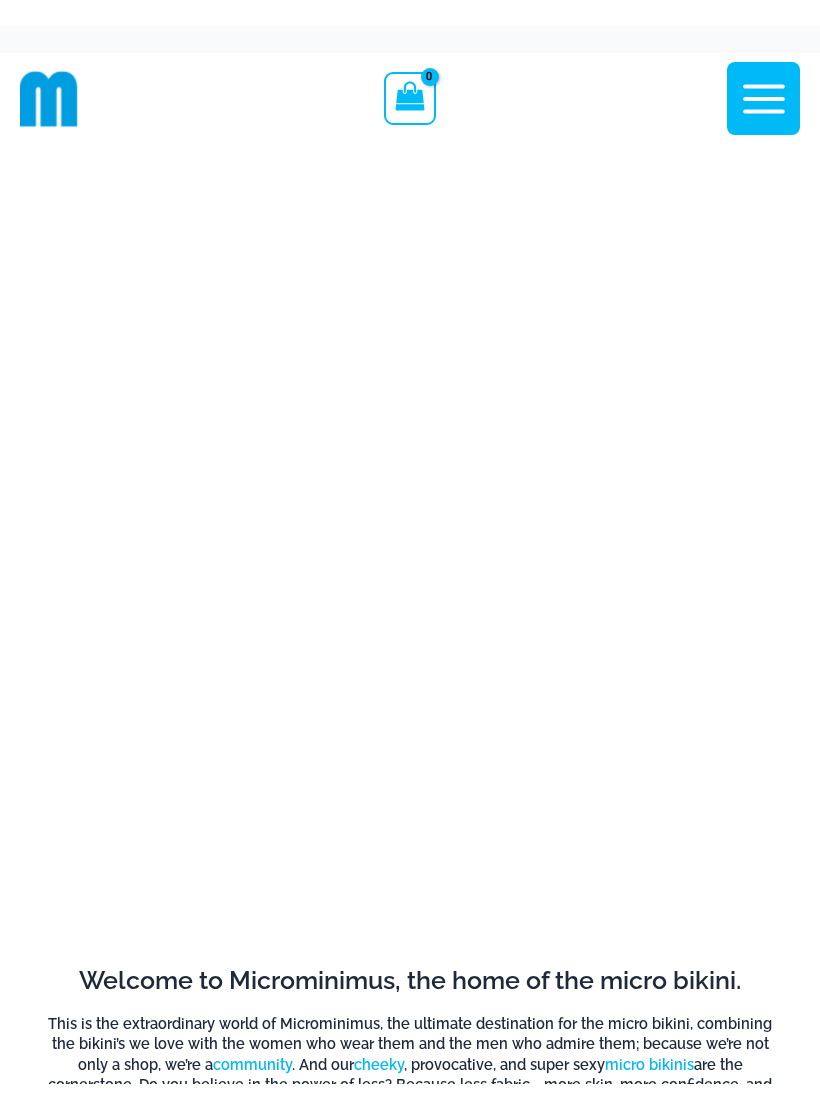 scroll, scrollTop: 0, scrollLeft: 0, axis: both 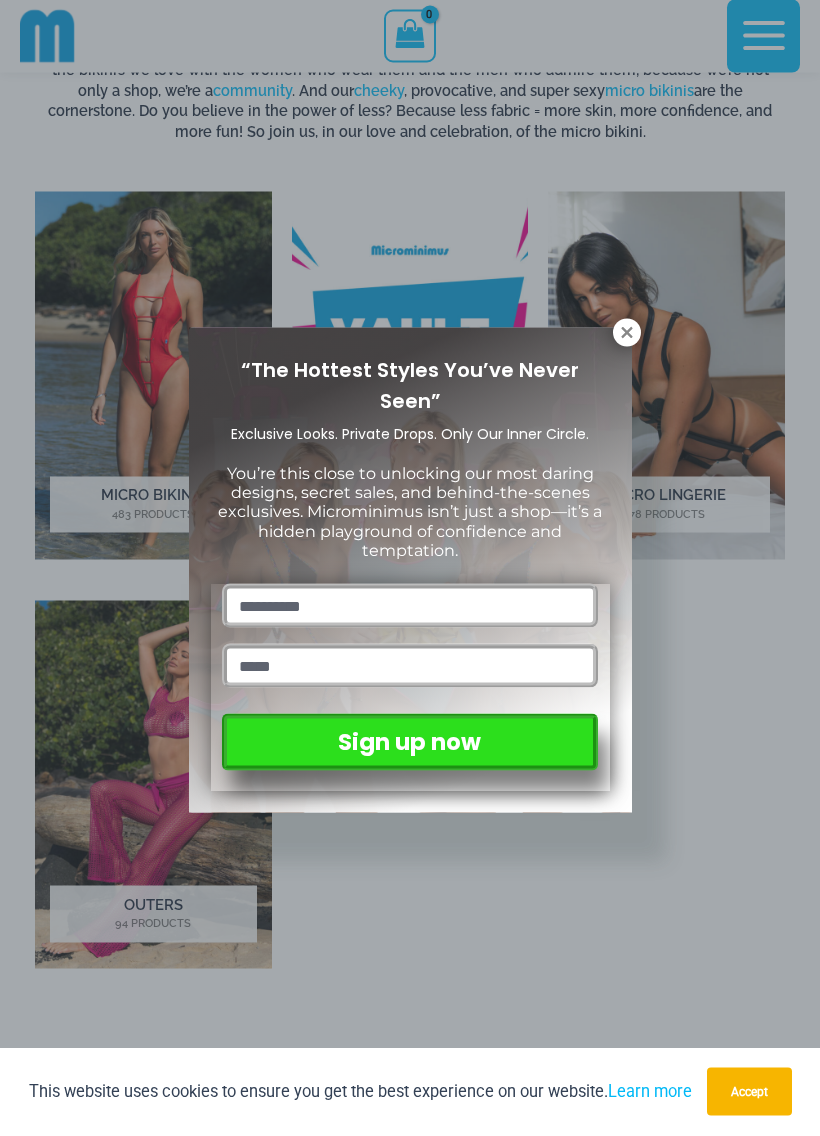 click 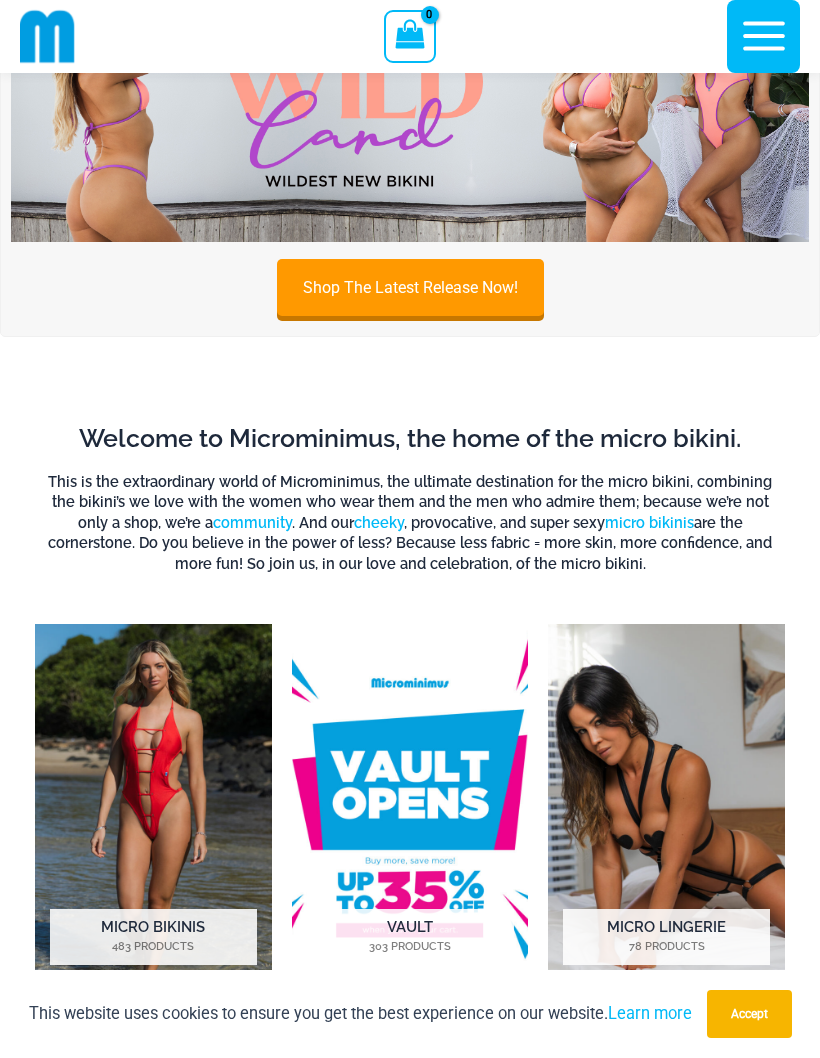 scroll, scrollTop: 493, scrollLeft: 0, axis: vertical 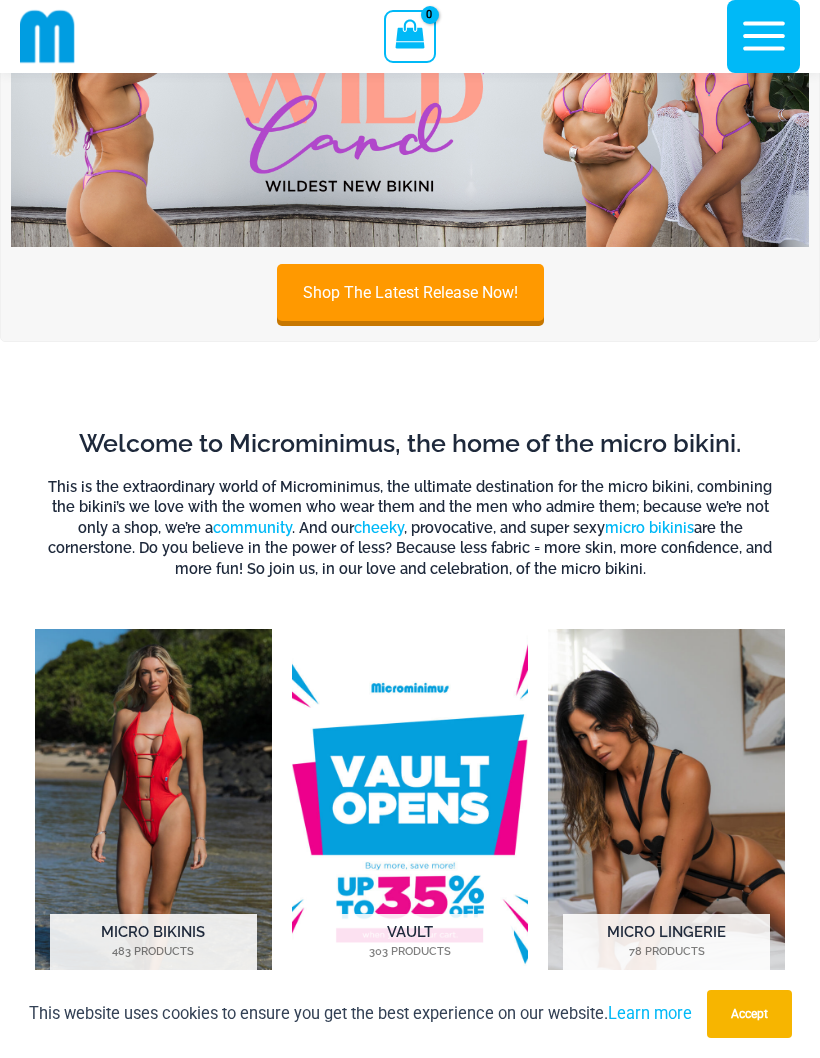 click on "Shop The Latest Release Now!" at bounding box center (410, 292) 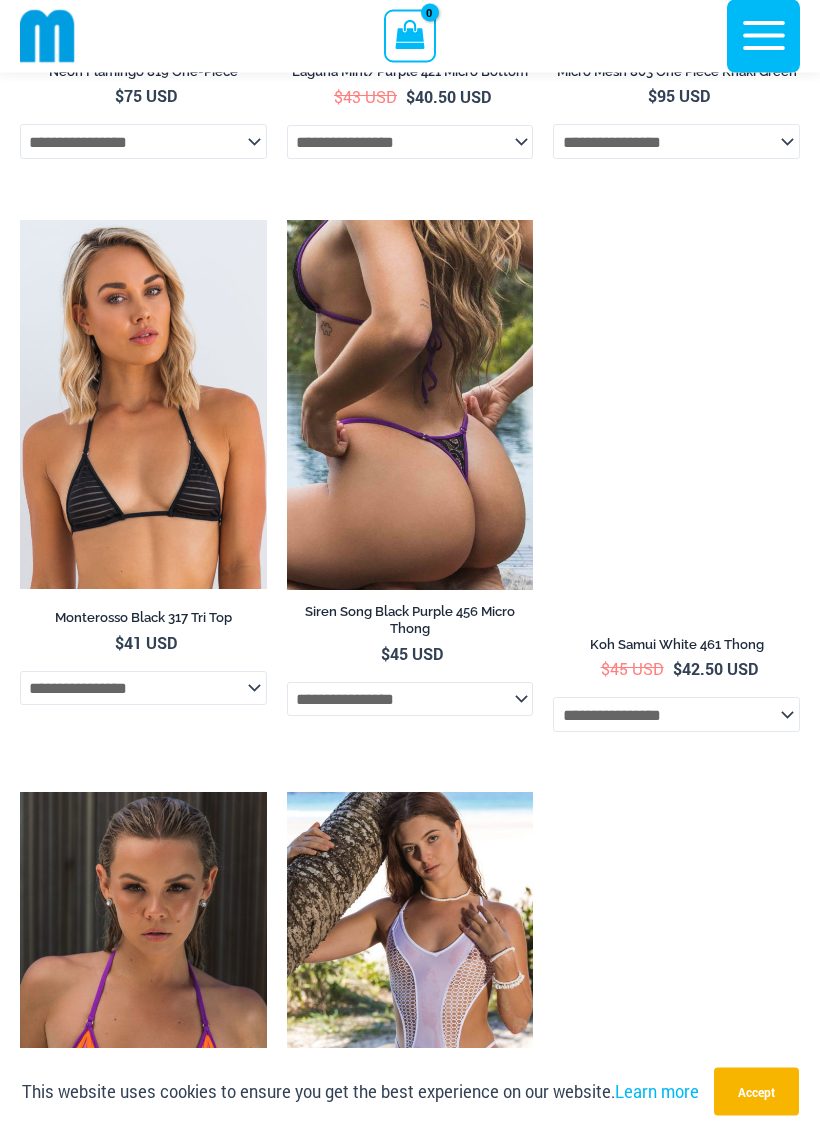 scroll, scrollTop: 6732, scrollLeft: 0, axis: vertical 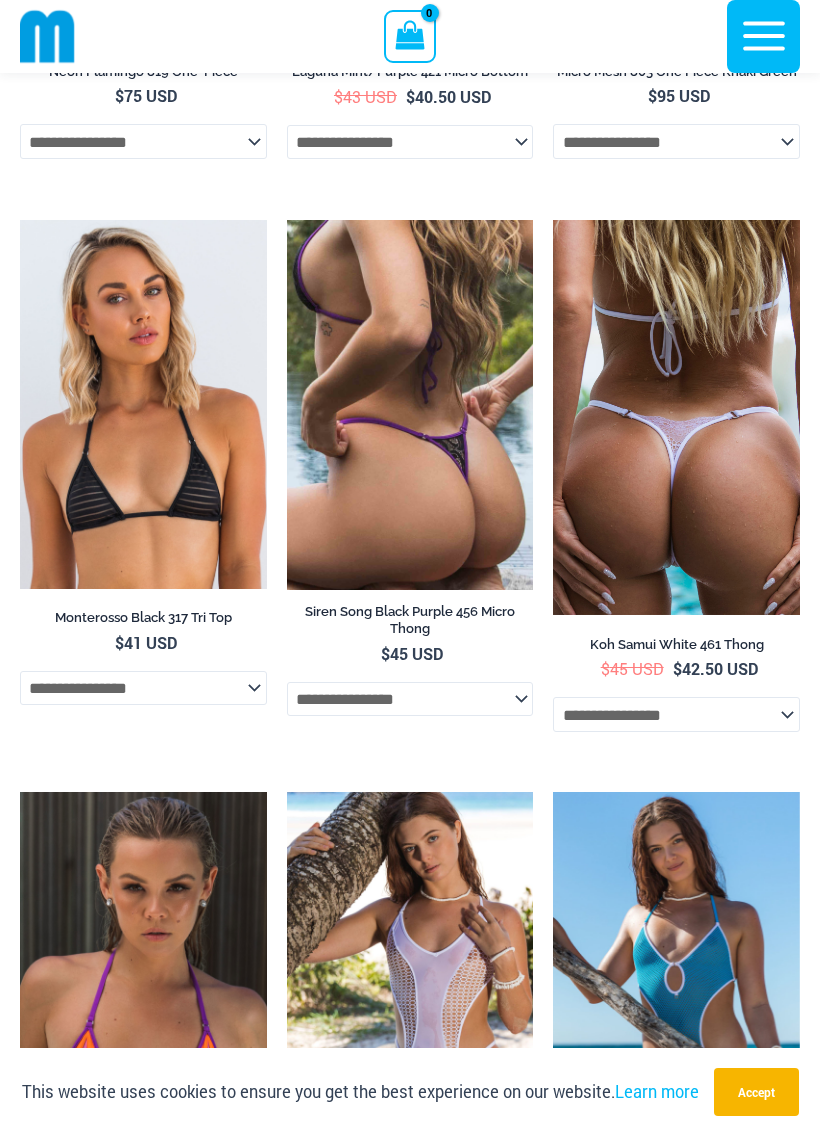 click at bounding box center [20, 220] 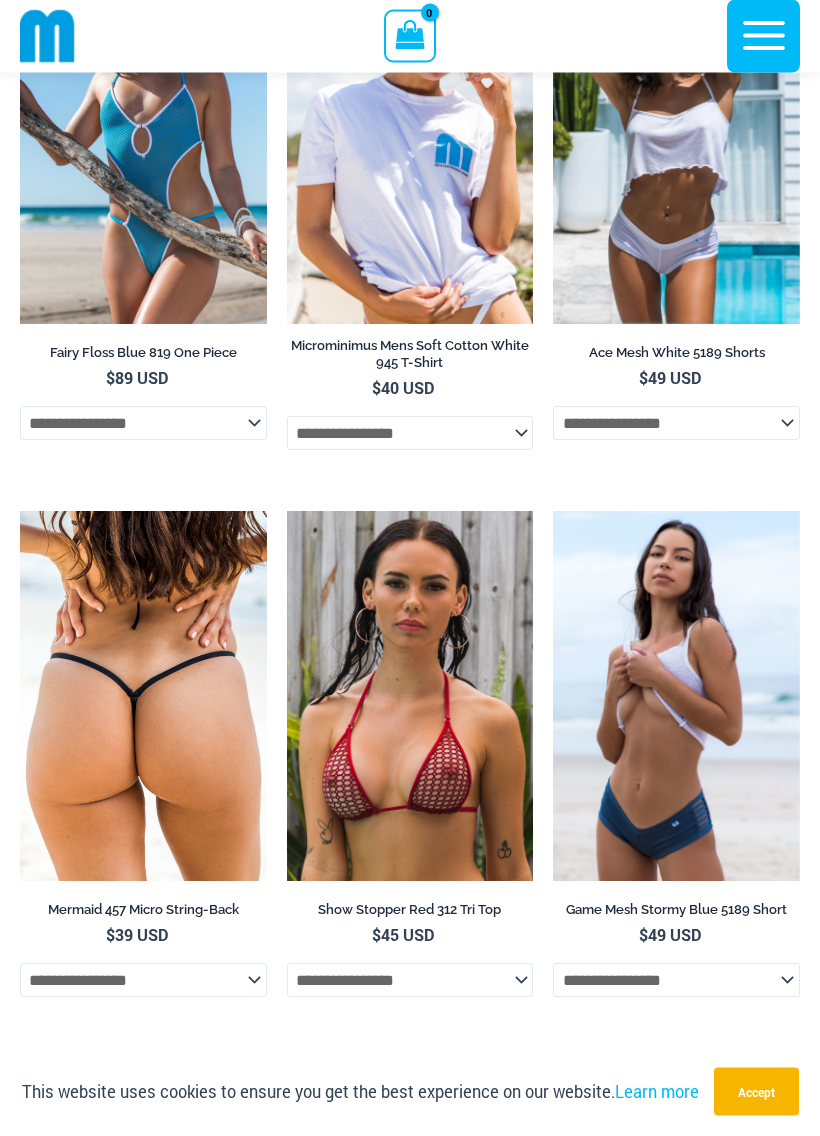 scroll, scrollTop: 2255, scrollLeft: 0, axis: vertical 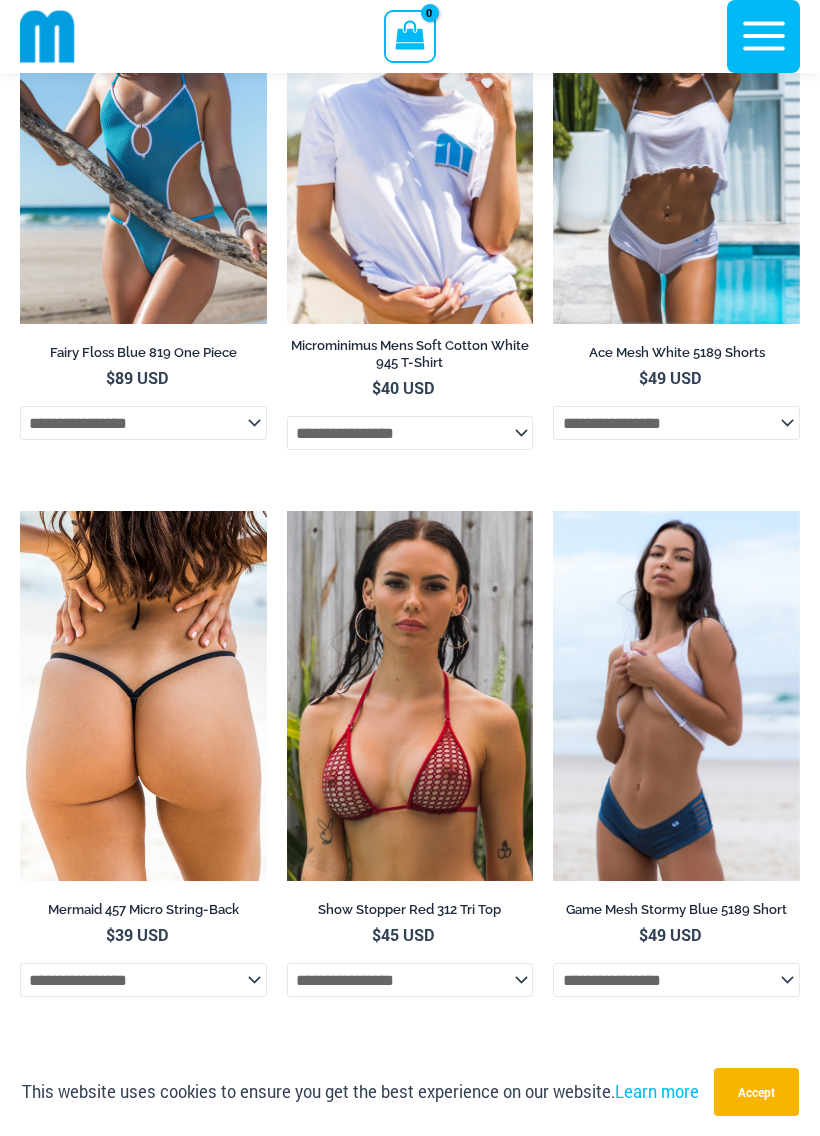 click at bounding box center (287, 511) 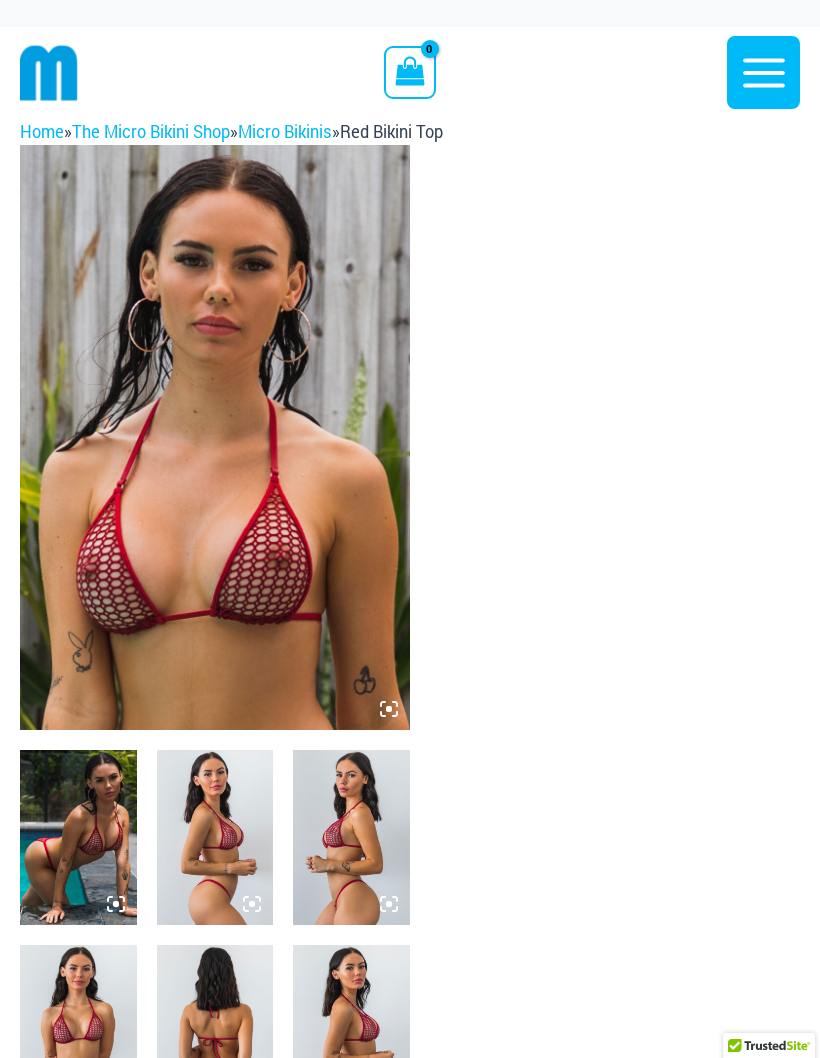 scroll, scrollTop: 0, scrollLeft: 0, axis: both 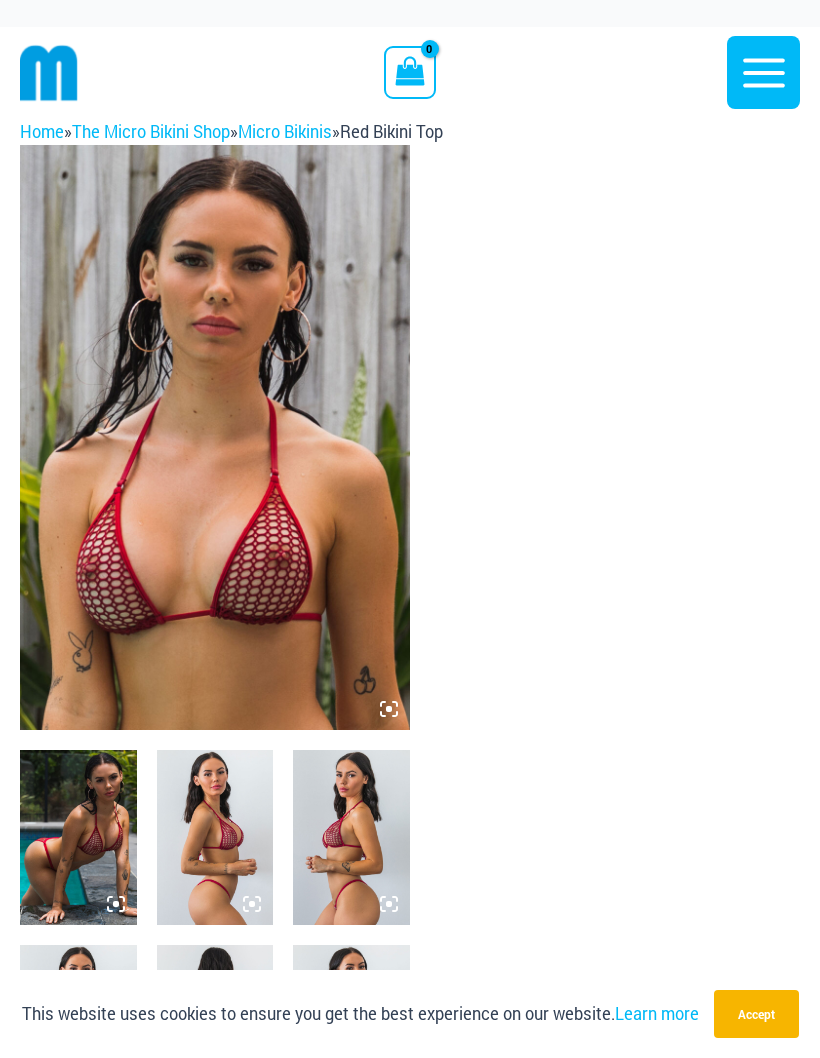 click at bounding box center (215, 437) 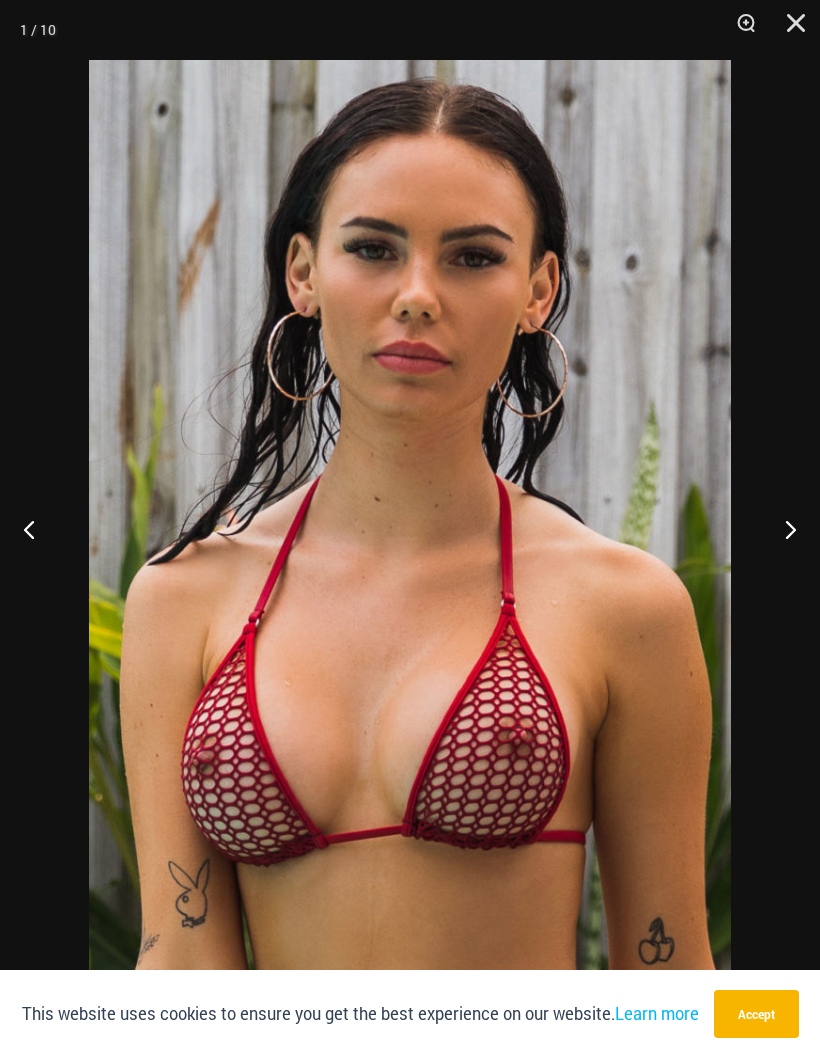 click at bounding box center (782, 529) 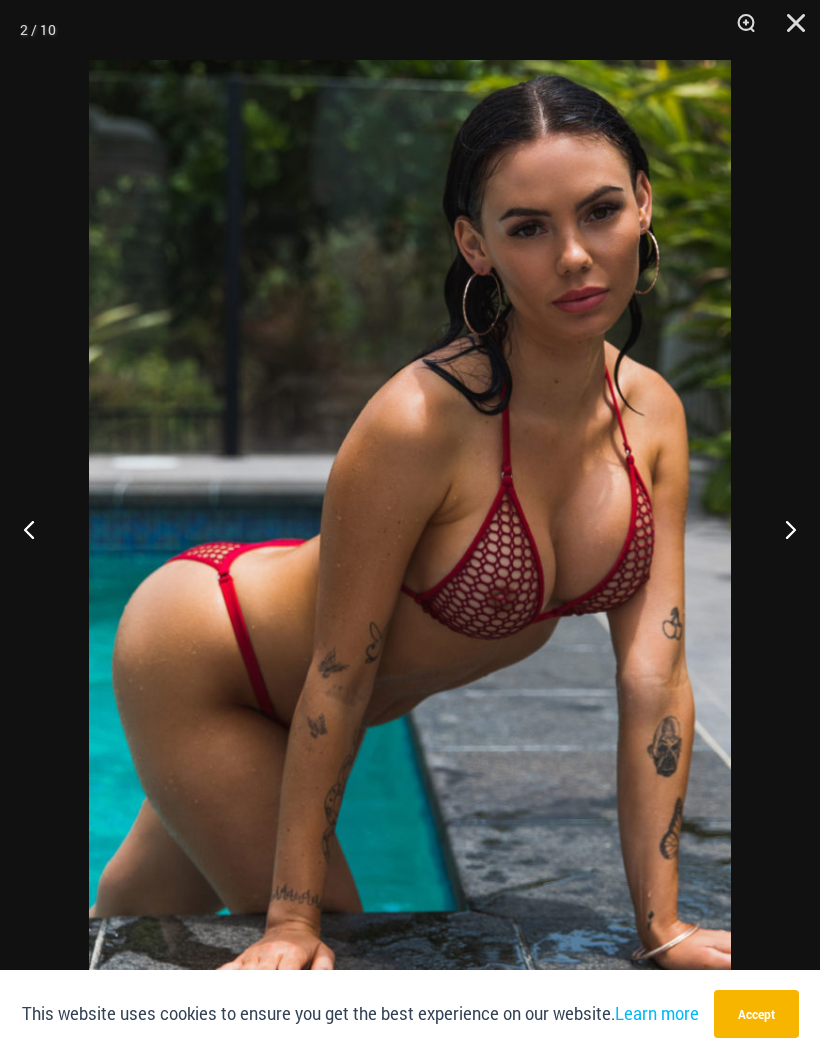 click at bounding box center (782, 529) 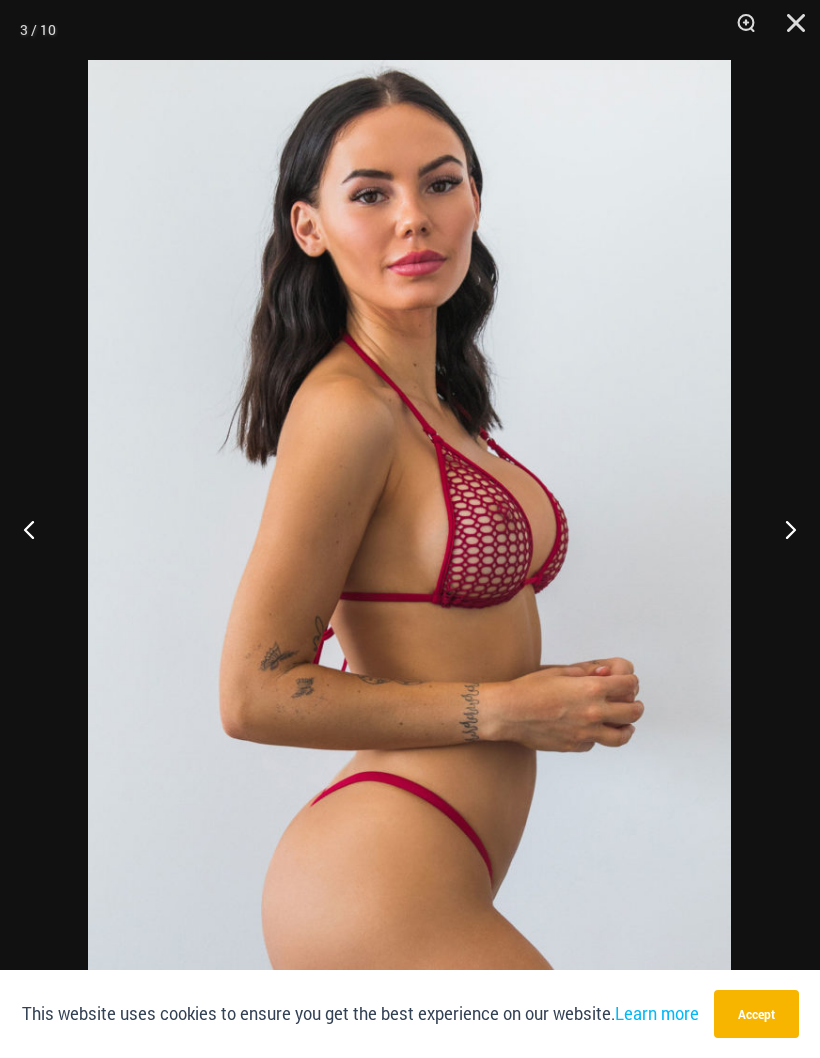 click at bounding box center [782, 529] 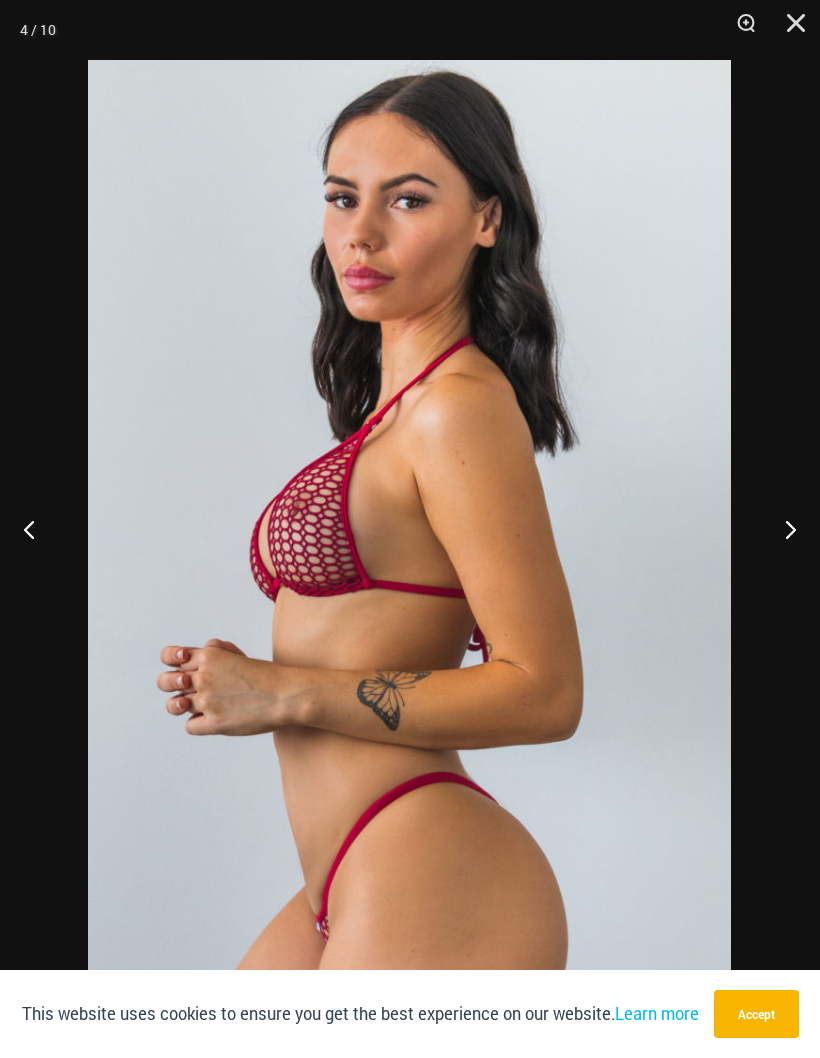 click at bounding box center (782, 529) 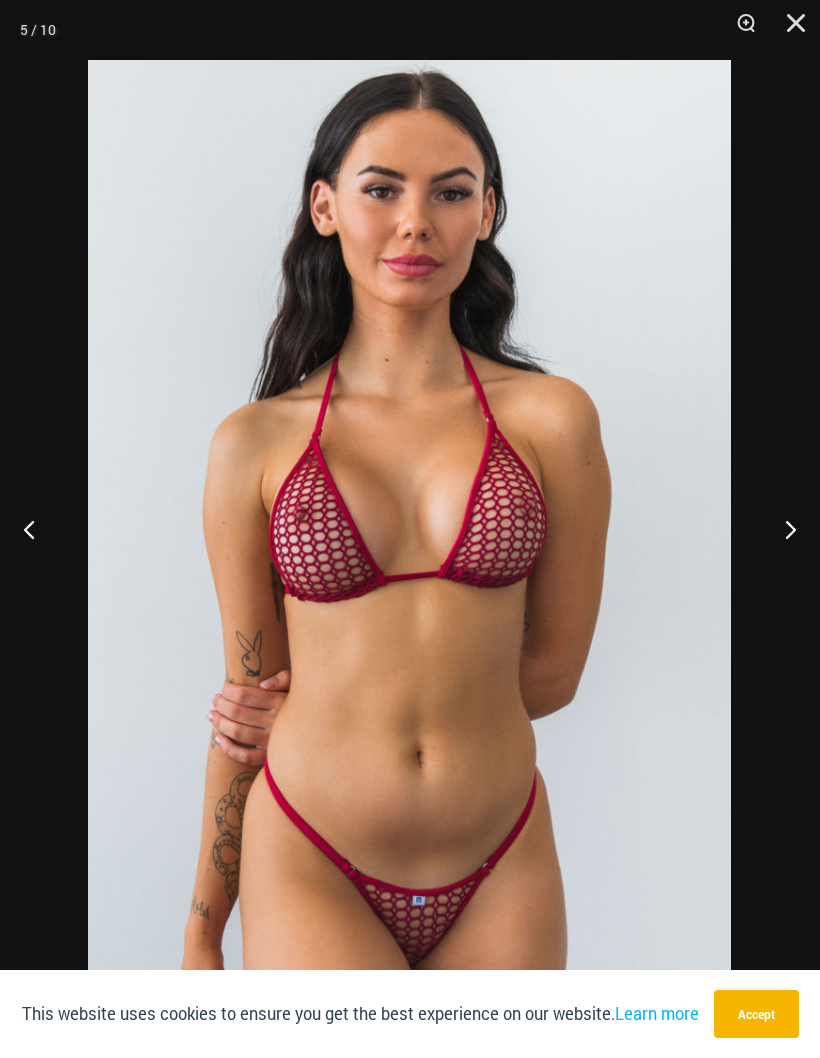 click at bounding box center (782, 529) 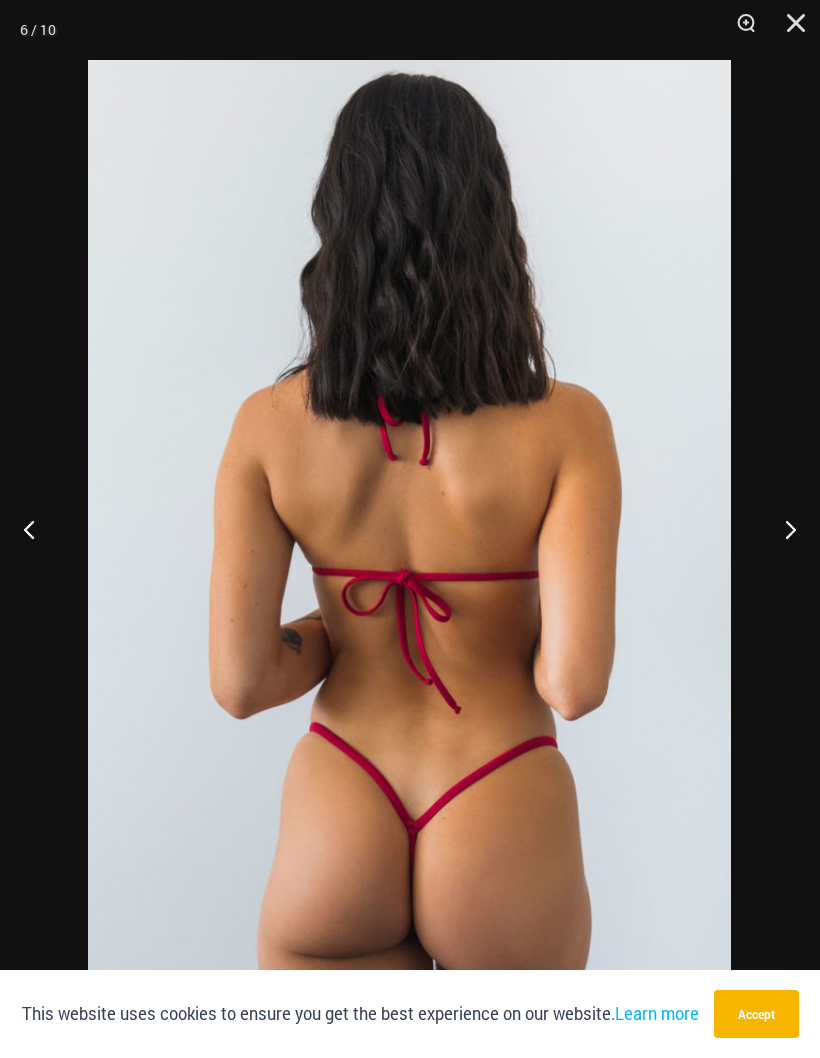 click at bounding box center [782, 529] 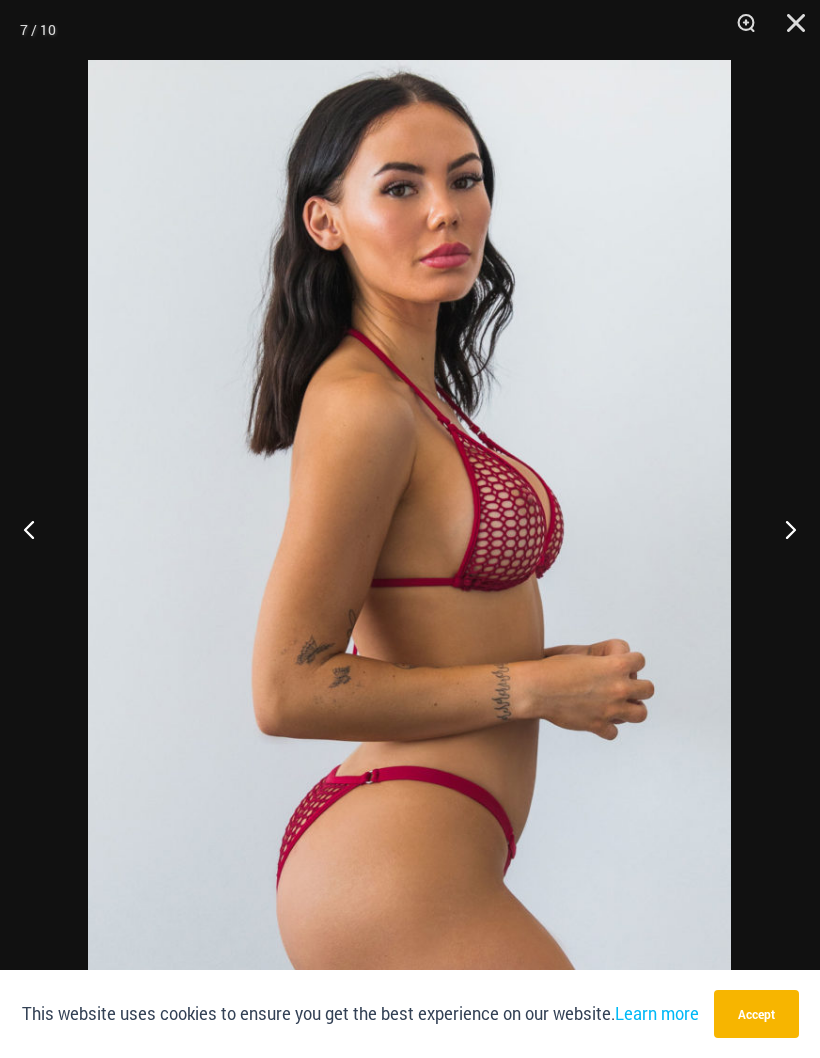 click at bounding box center (782, 529) 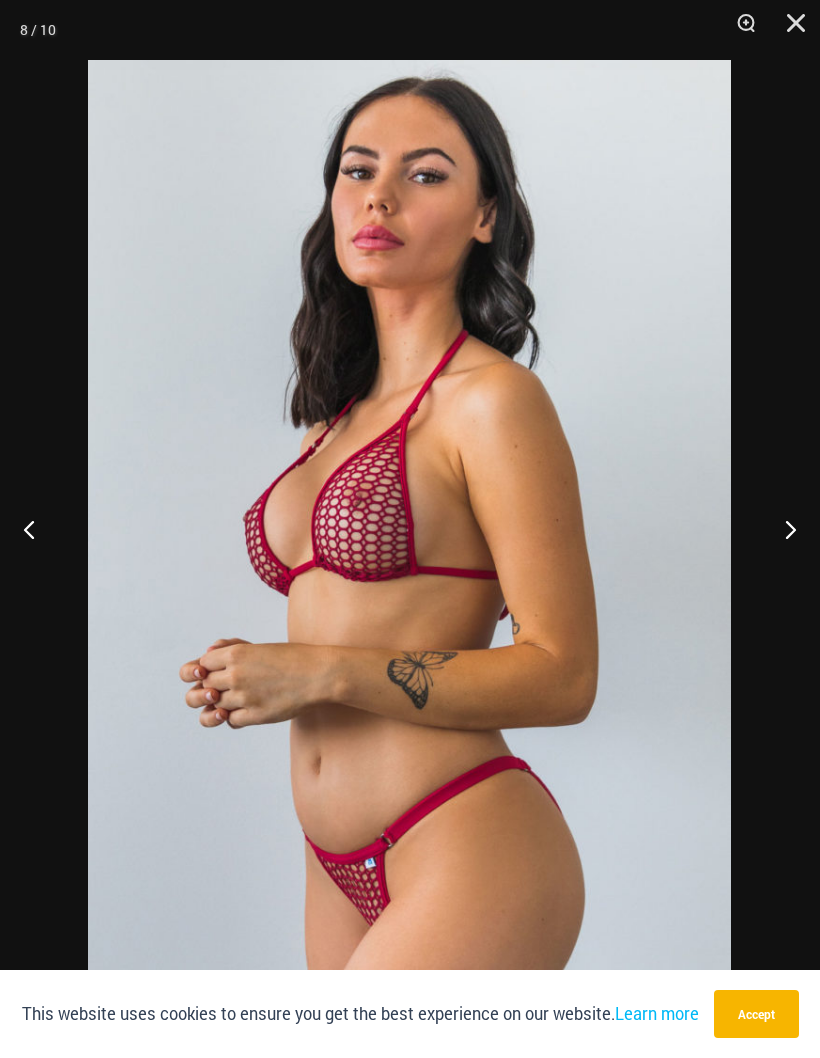 click at bounding box center [782, 529] 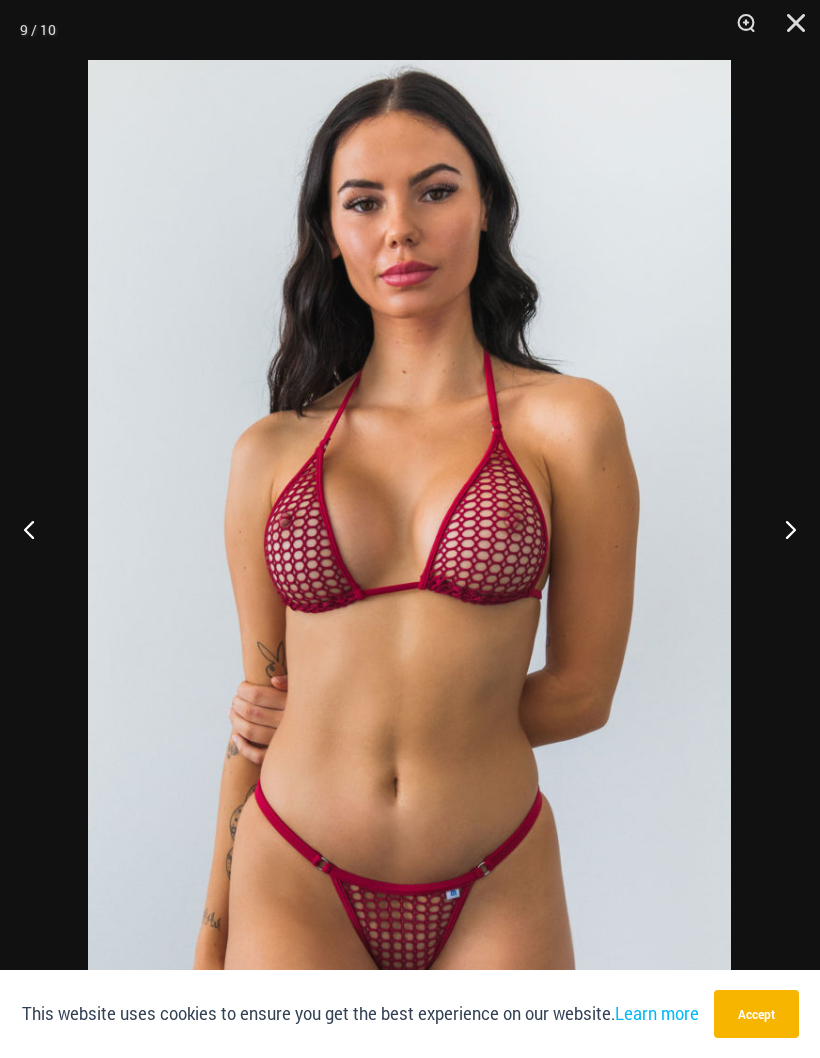 click at bounding box center [782, 529] 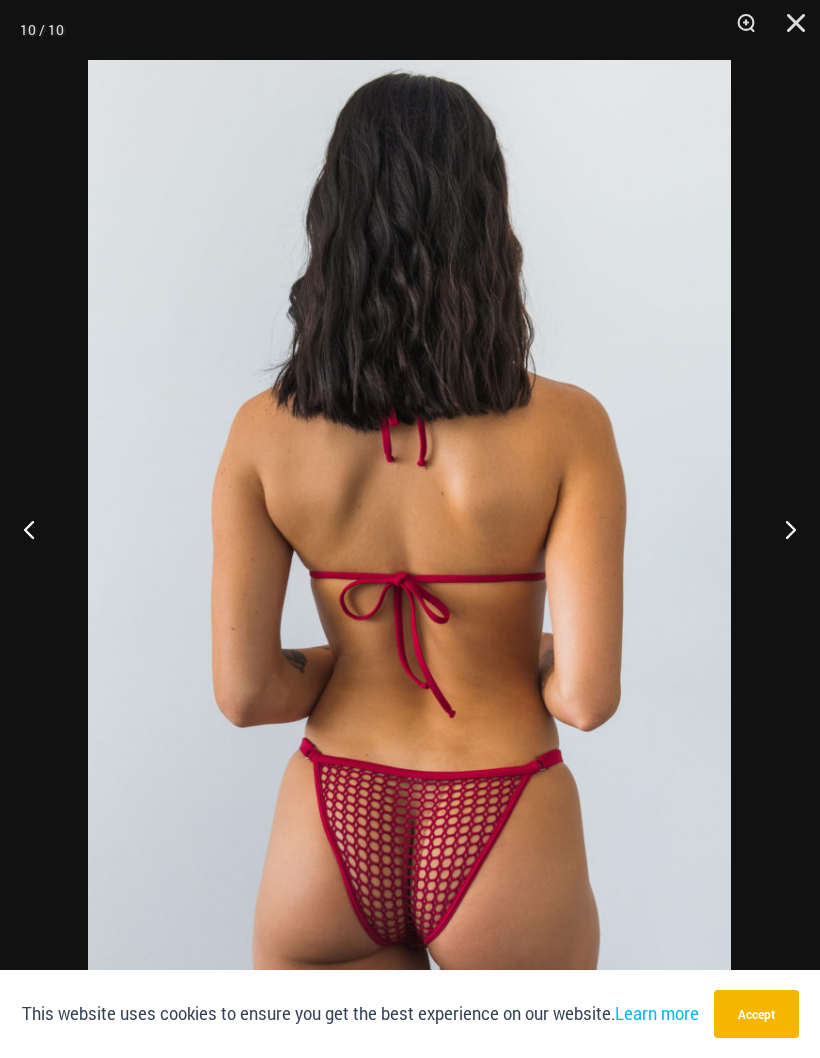 click at bounding box center [782, 529] 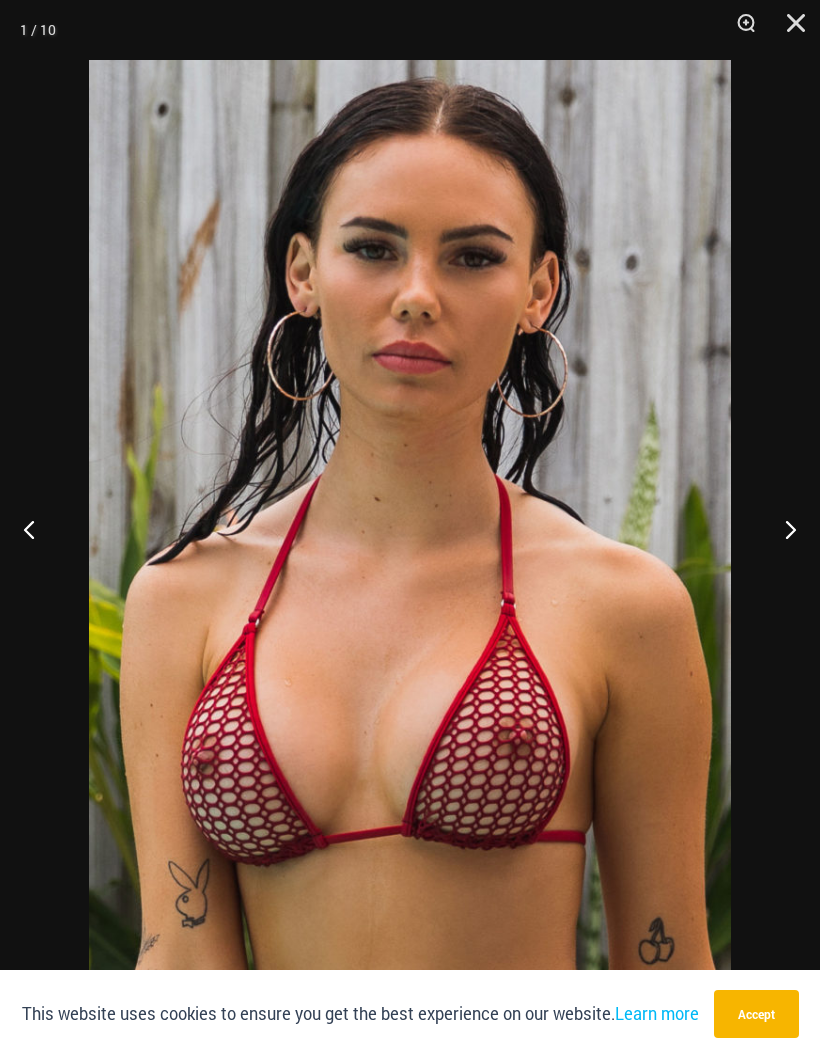 click at bounding box center (789, 30) 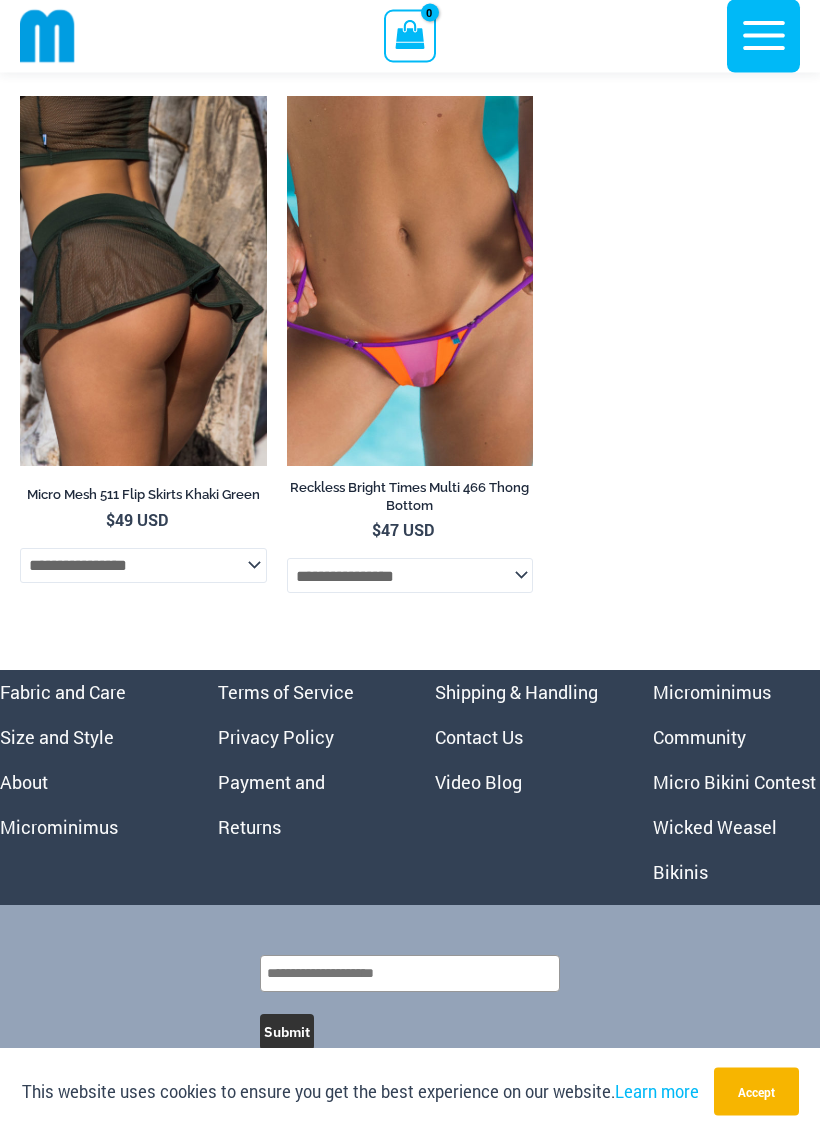 scroll, scrollTop: 7410, scrollLeft: 0, axis: vertical 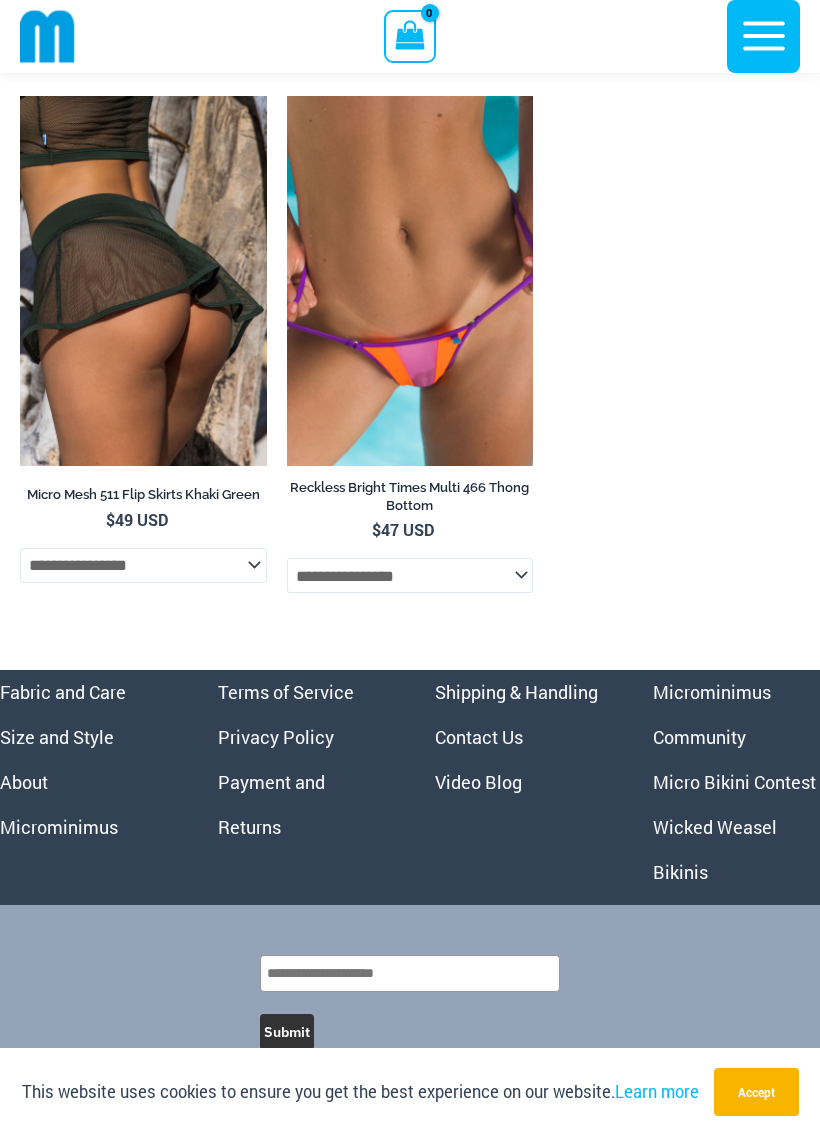 click at bounding box center (287, 96) 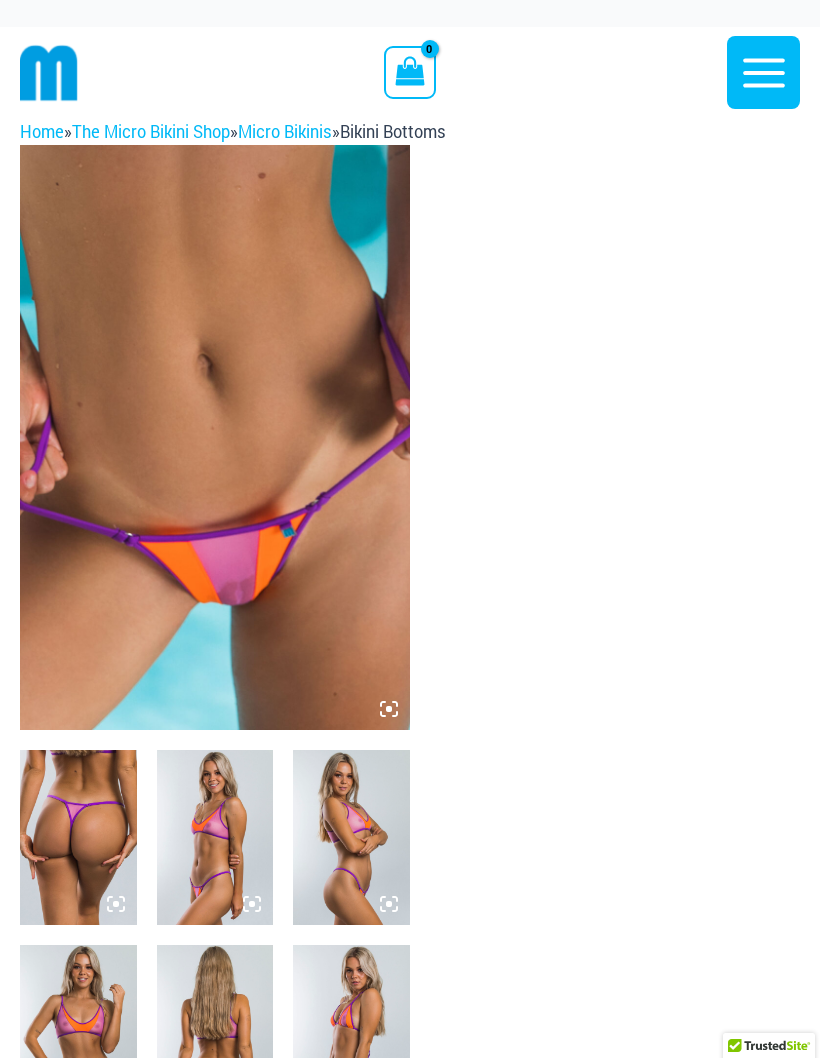 scroll, scrollTop: 0, scrollLeft: 0, axis: both 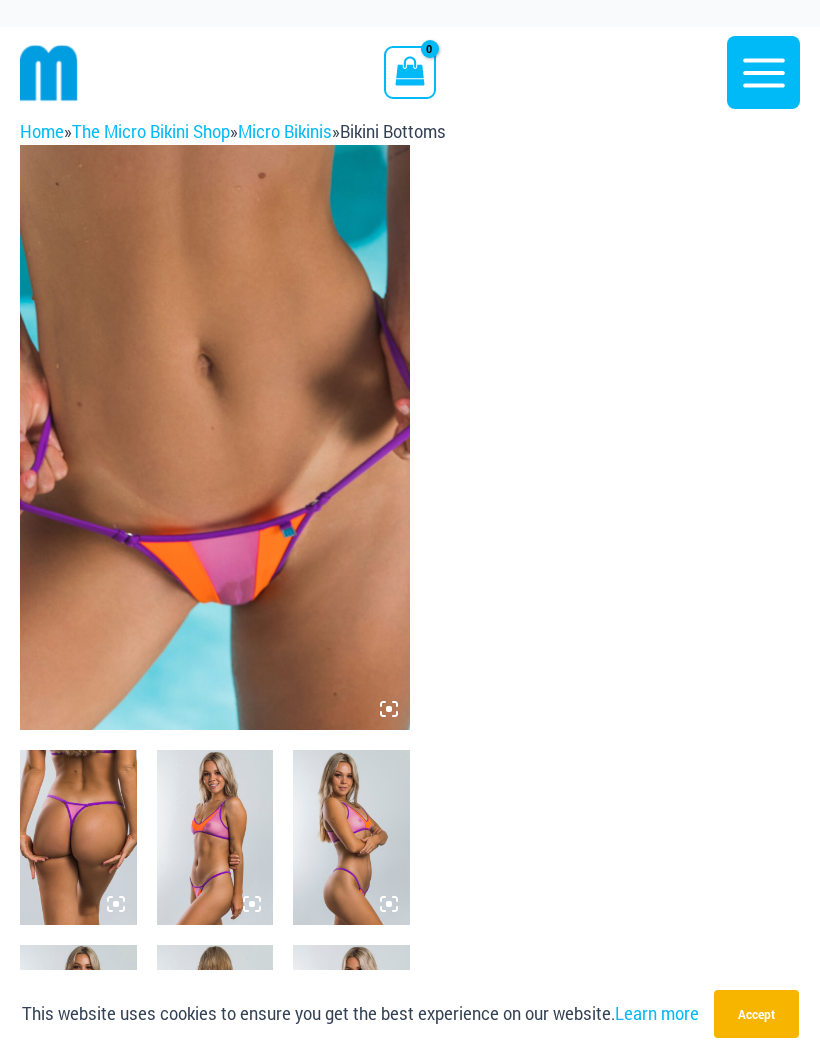 click at bounding box center [215, 437] 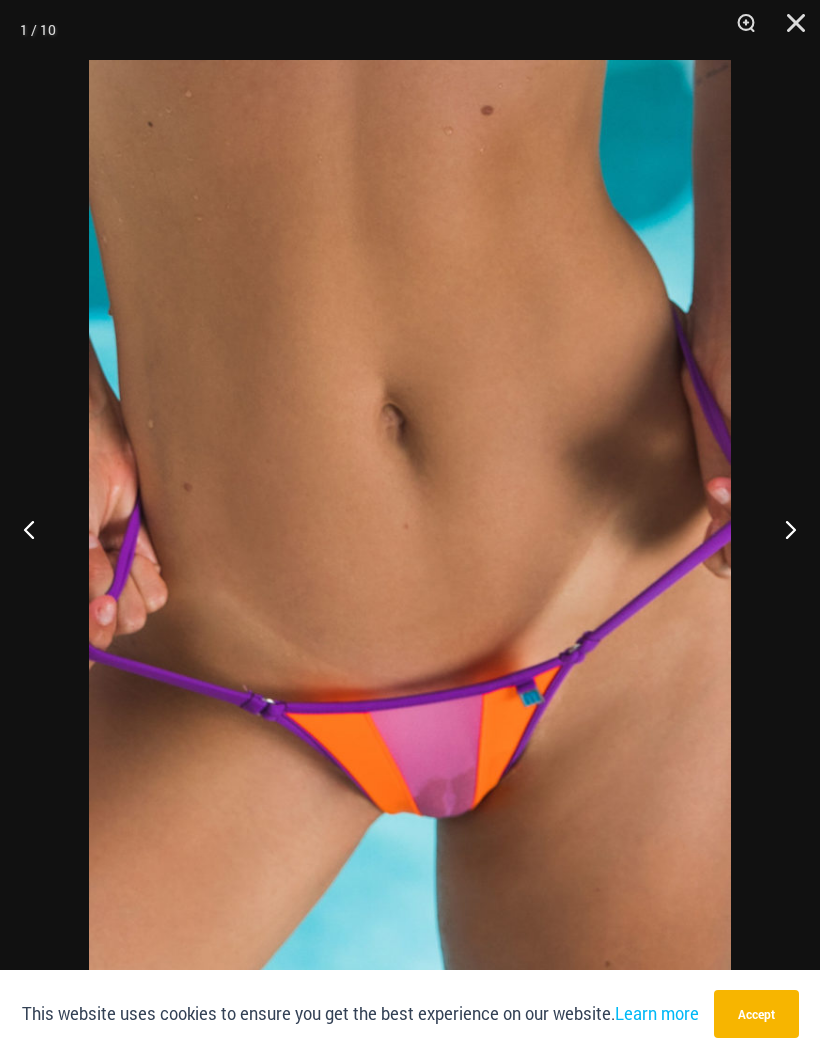 click at bounding box center (789, 30) 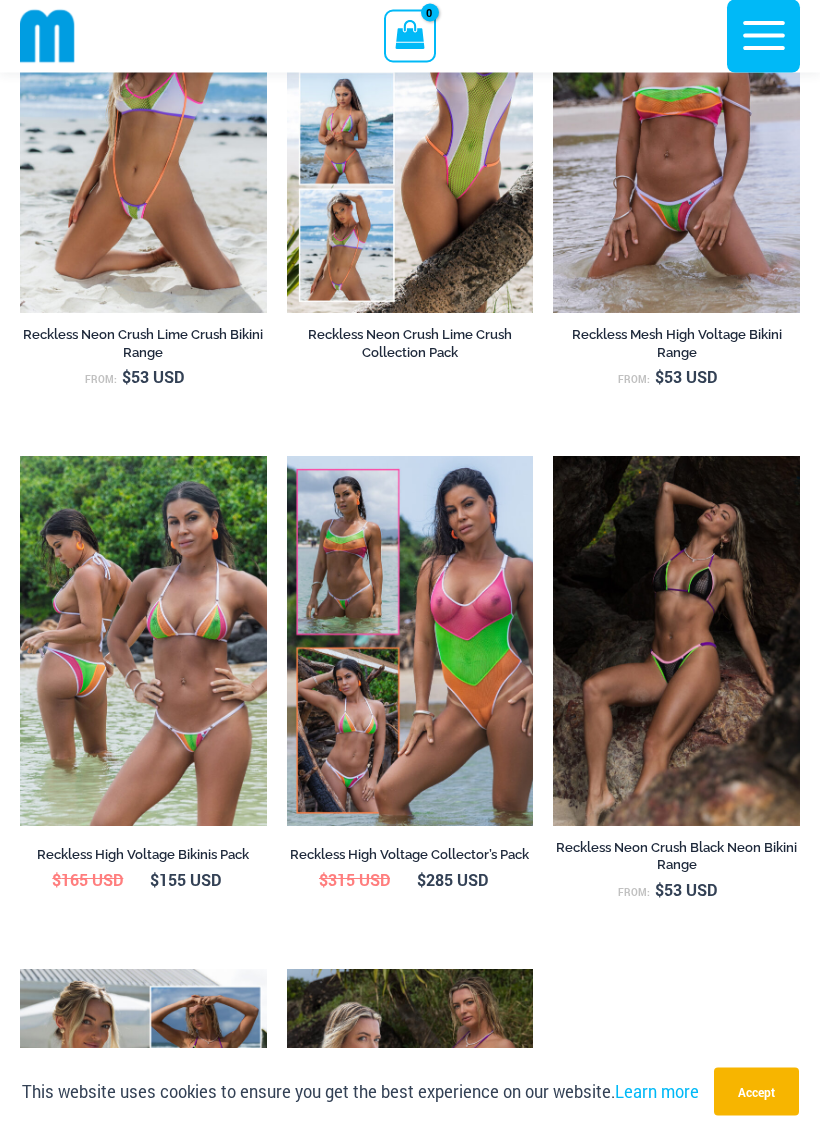 scroll, scrollTop: 3572, scrollLeft: 0, axis: vertical 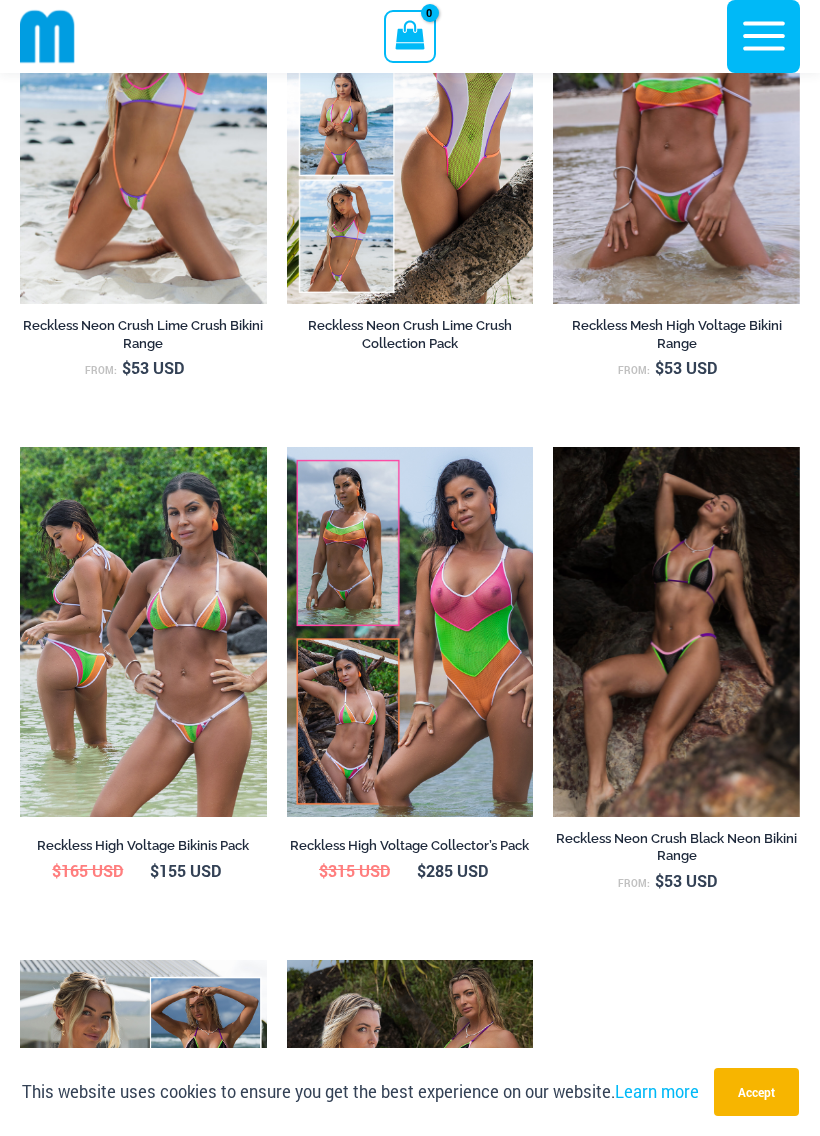 click at bounding box center [287, 447] 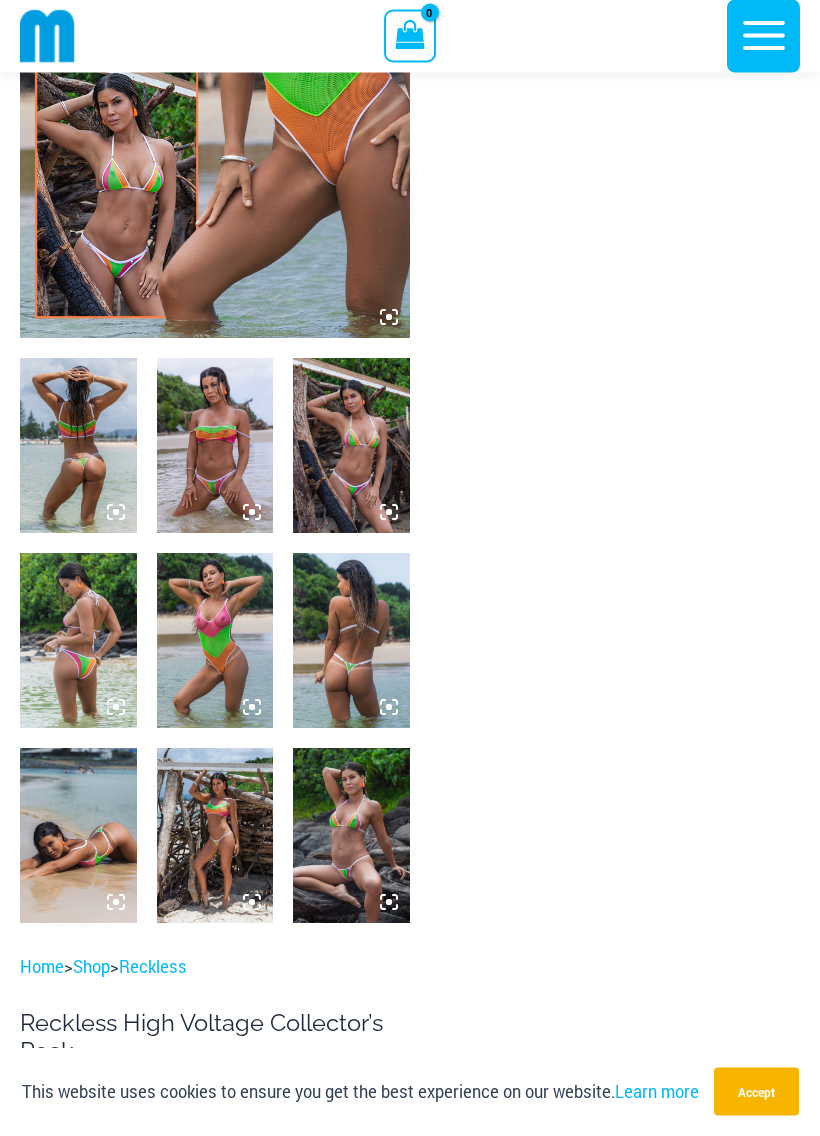 scroll, scrollTop: 388, scrollLeft: 0, axis: vertical 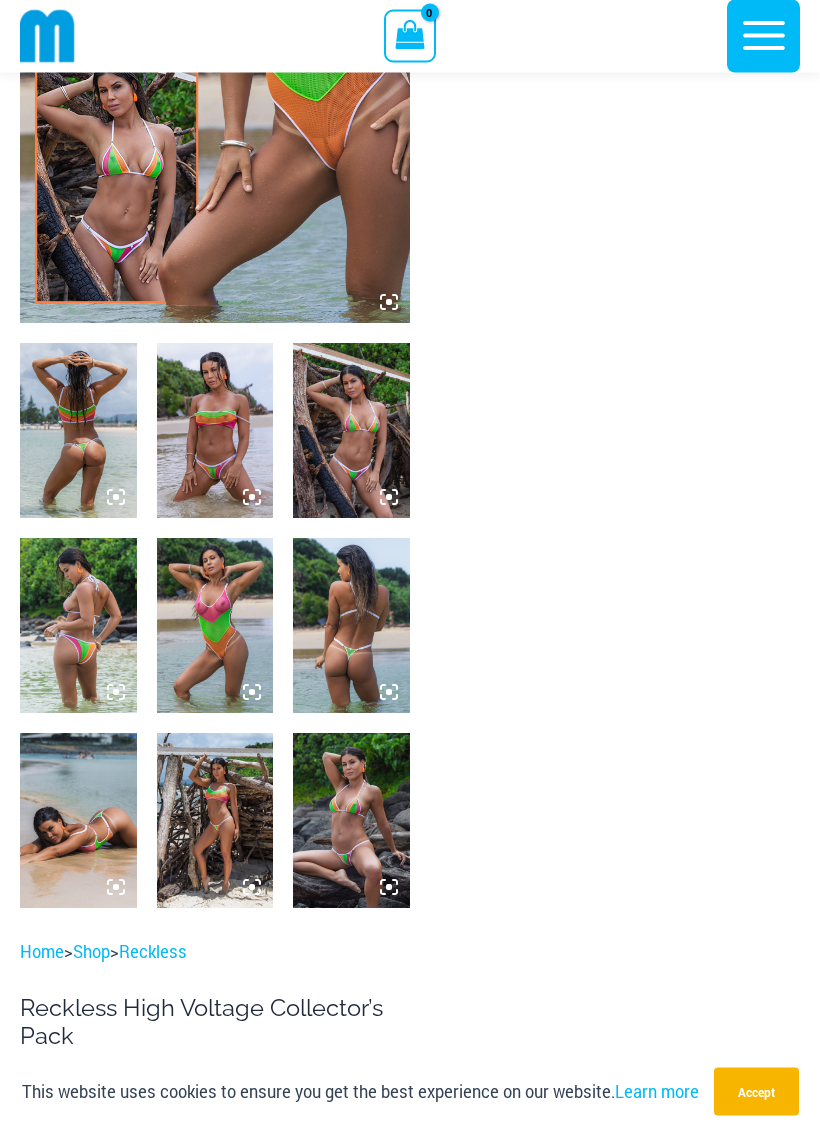 click at bounding box center (215, 626) 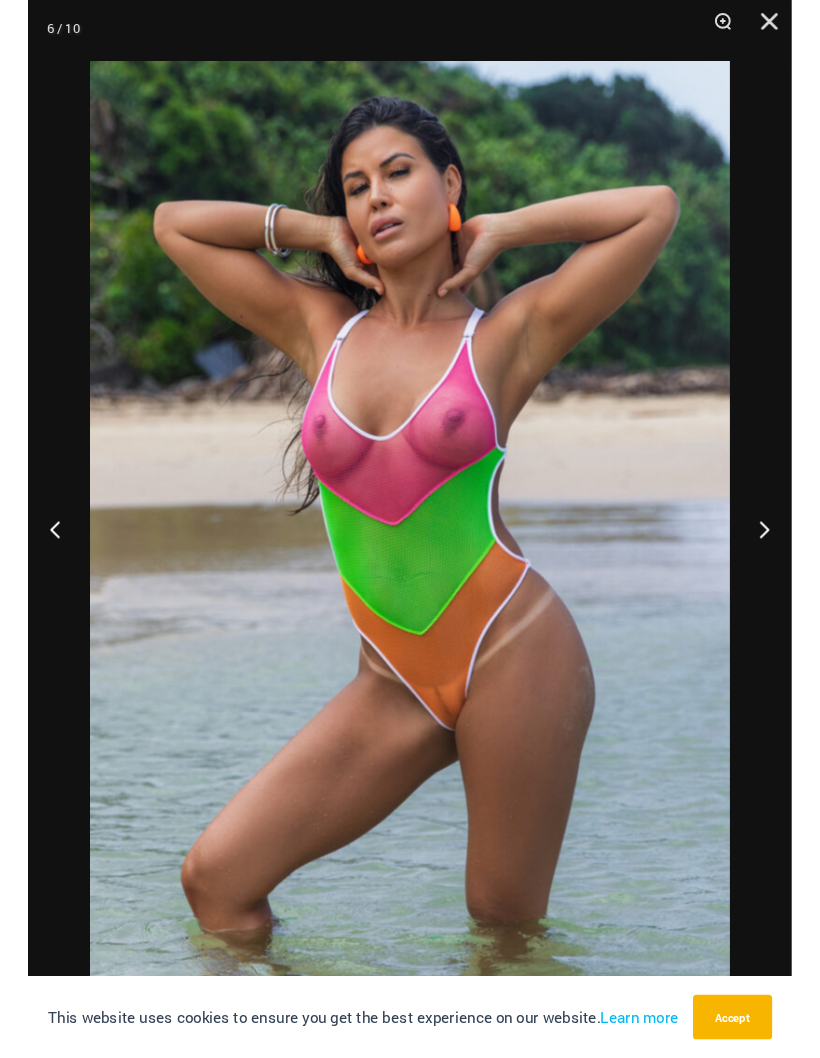 scroll, scrollTop: 462, scrollLeft: 0, axis: vertical 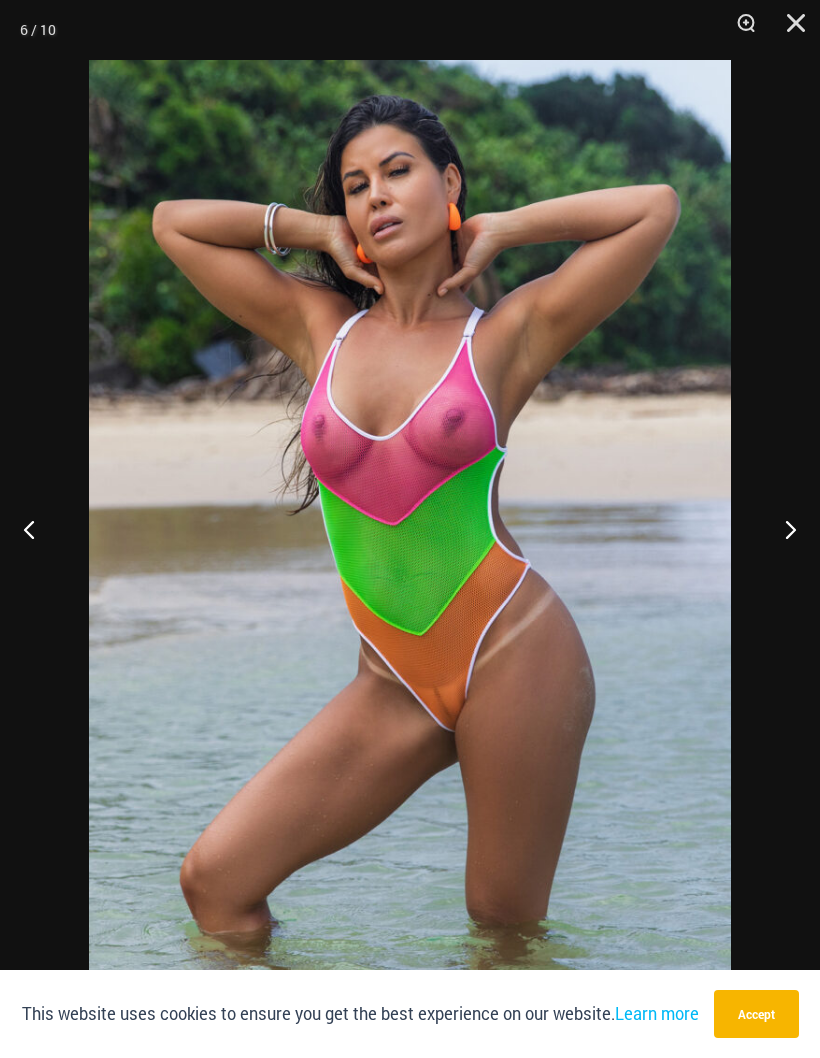 click at bounding box center (789, 30) 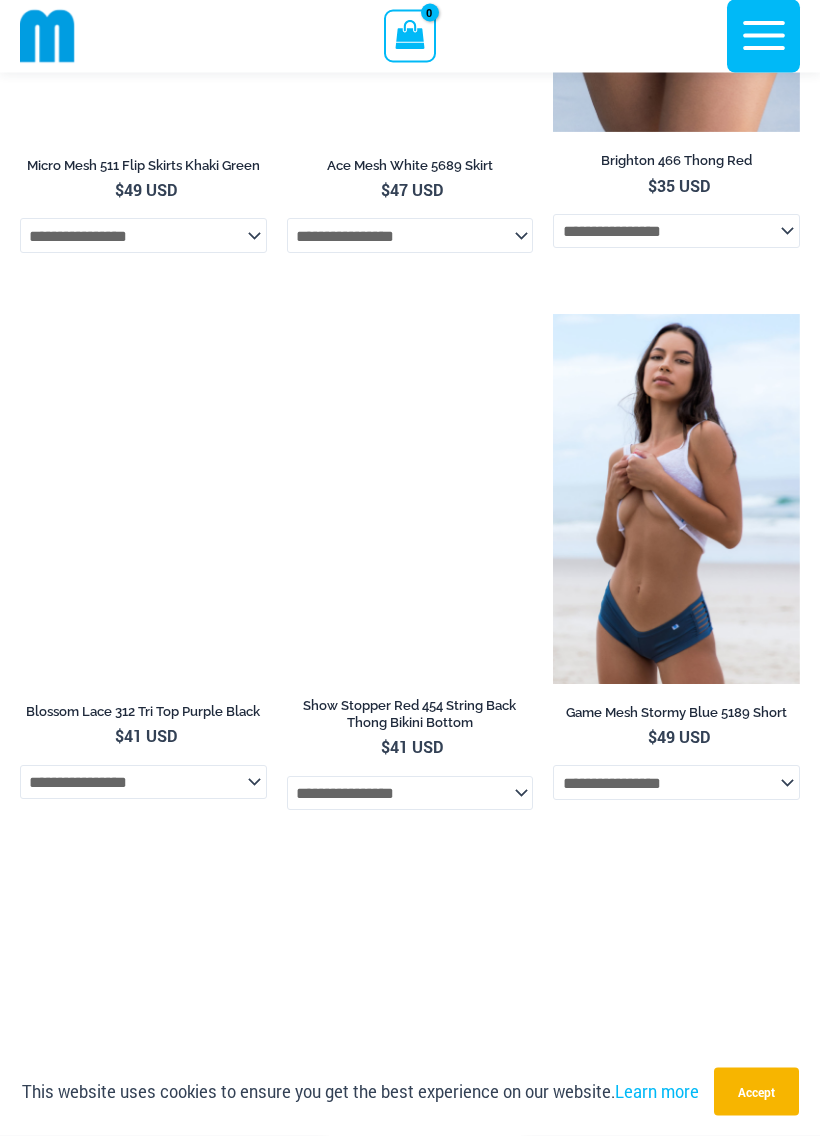 scroll, scrollTop: 11680, scrollLeft: 0, axis: vertical 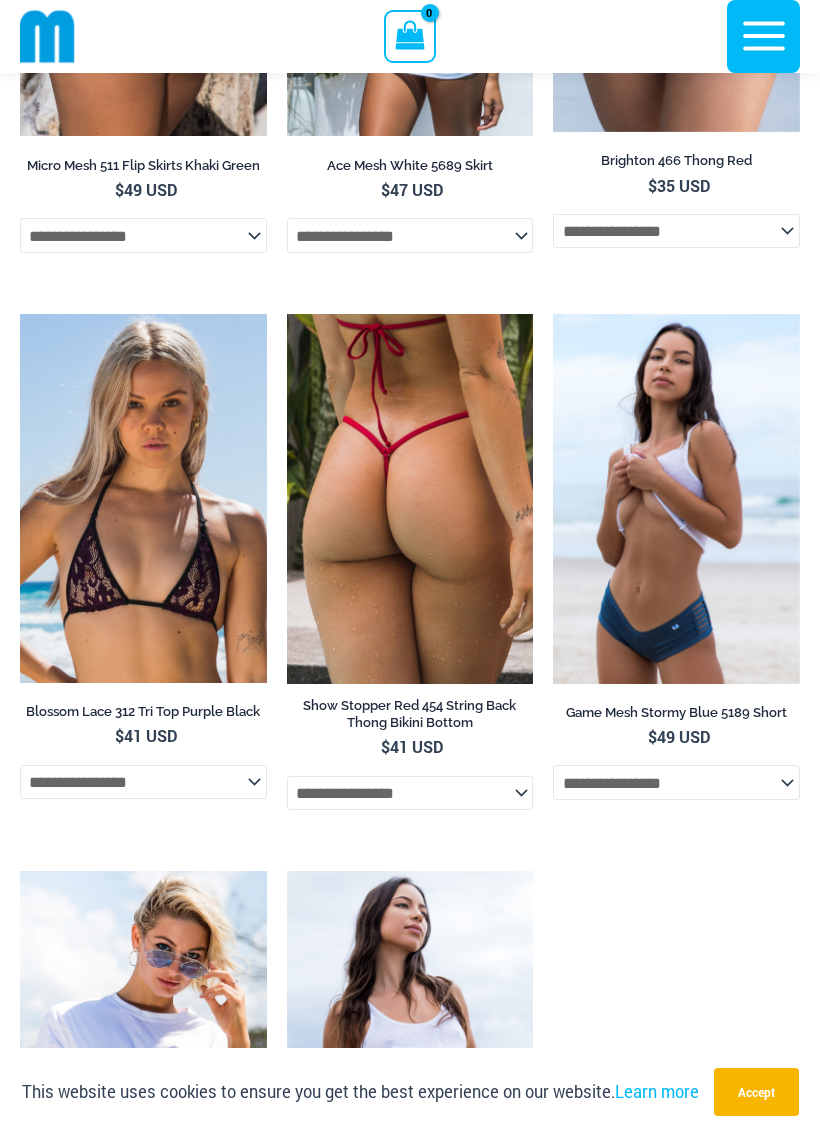 click at bounding box center (20, 314) 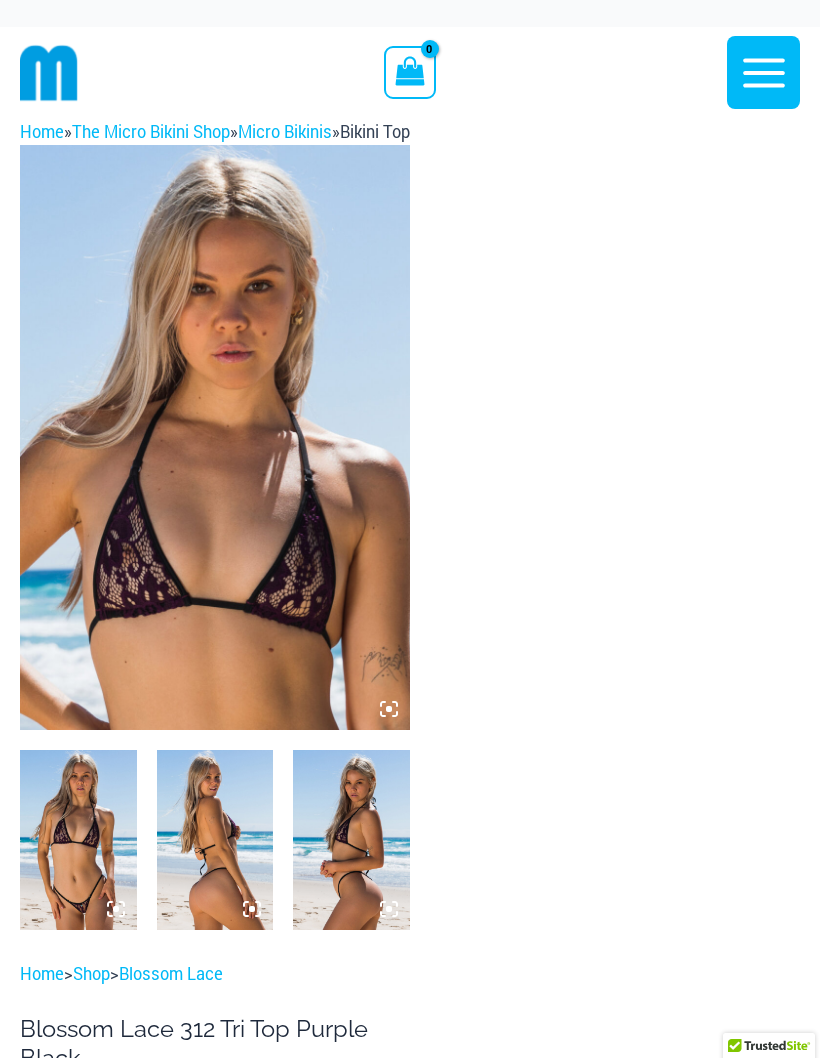 scroll, scrollTop: 0, scrollLeft: 0, axis: both 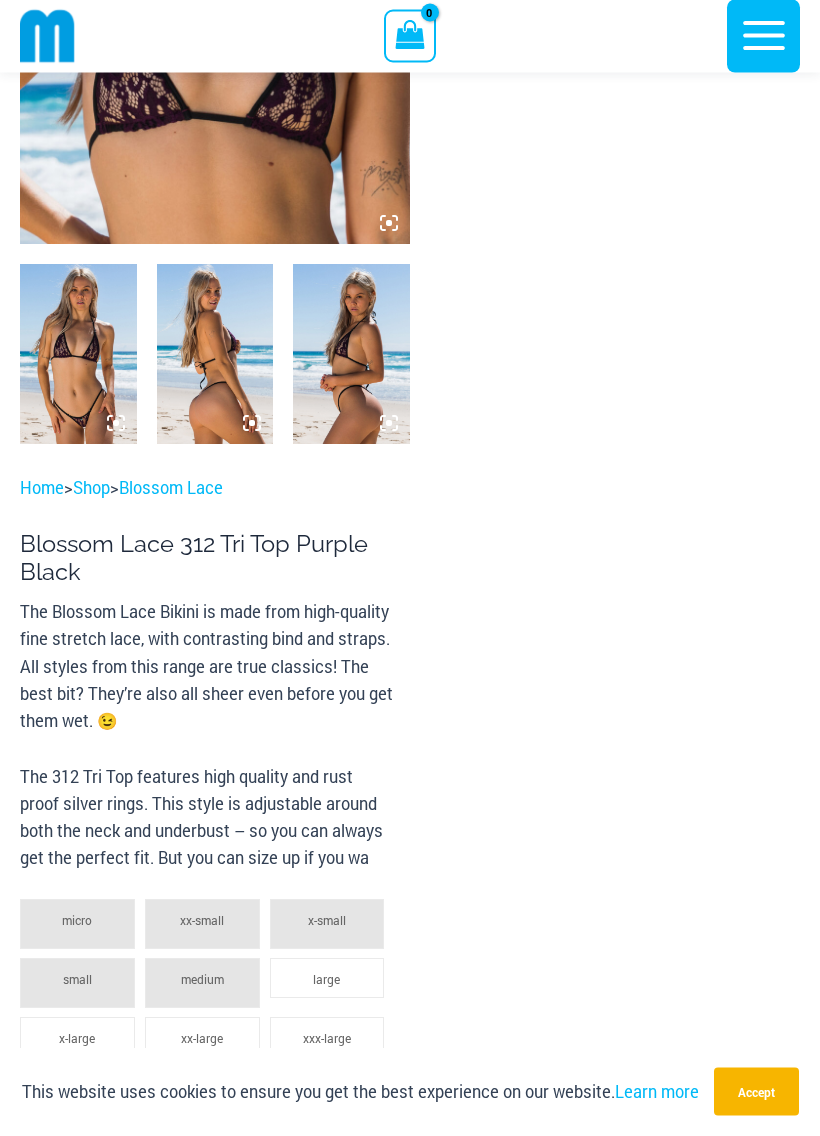 click at bounding box center (78, 355) 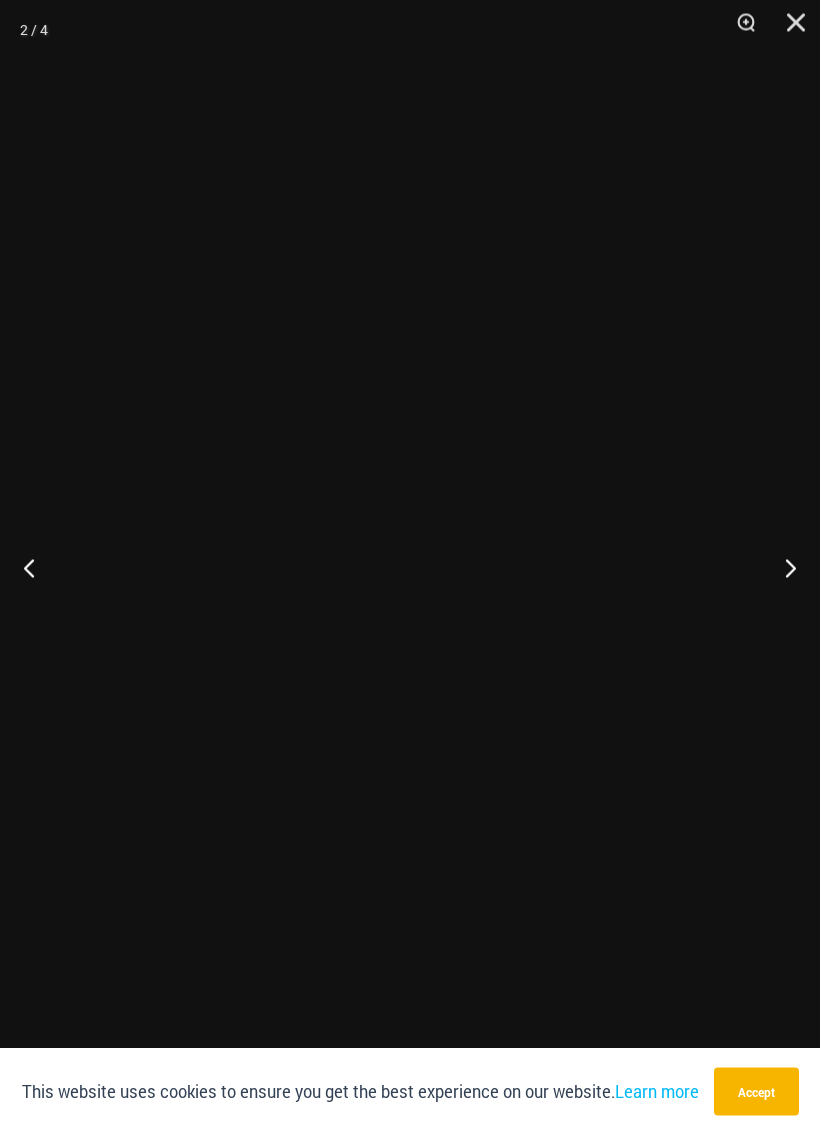 scroll, scrollTop: 468, scrollLeft: 0, axis: vertical 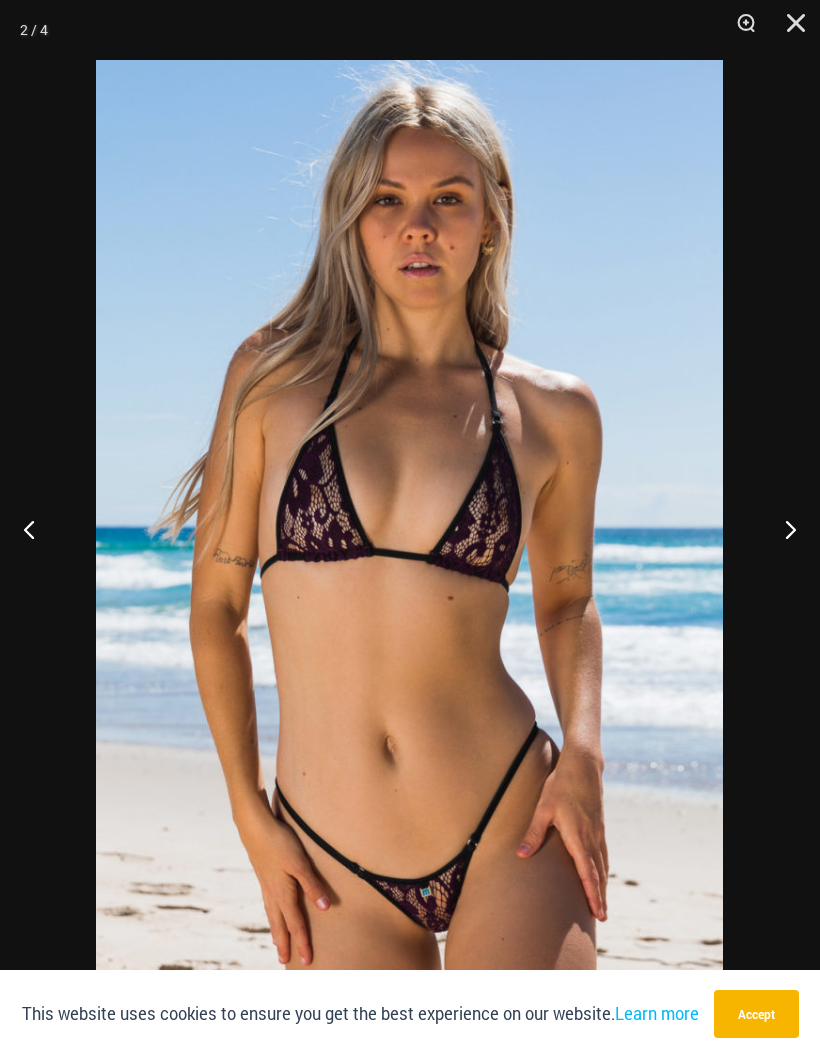 click at bounding box center (789, 30) 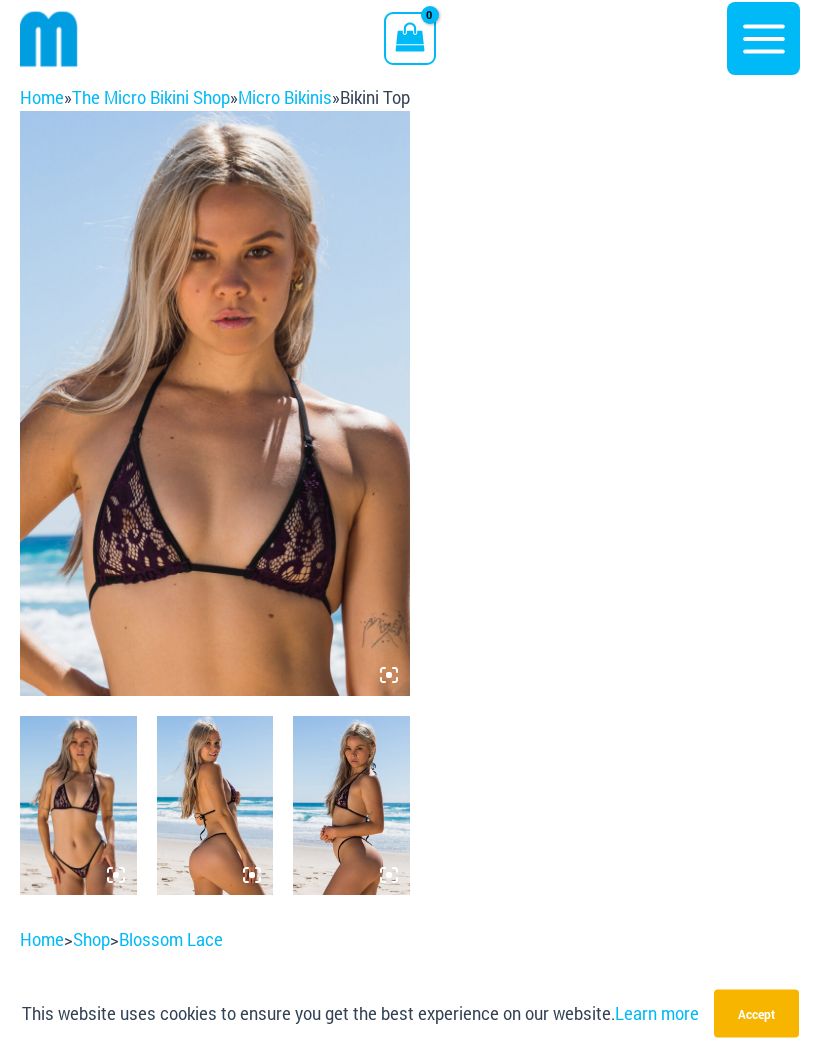 scroll, scrollTop: 0, scrollLeft: 0, axis: both 